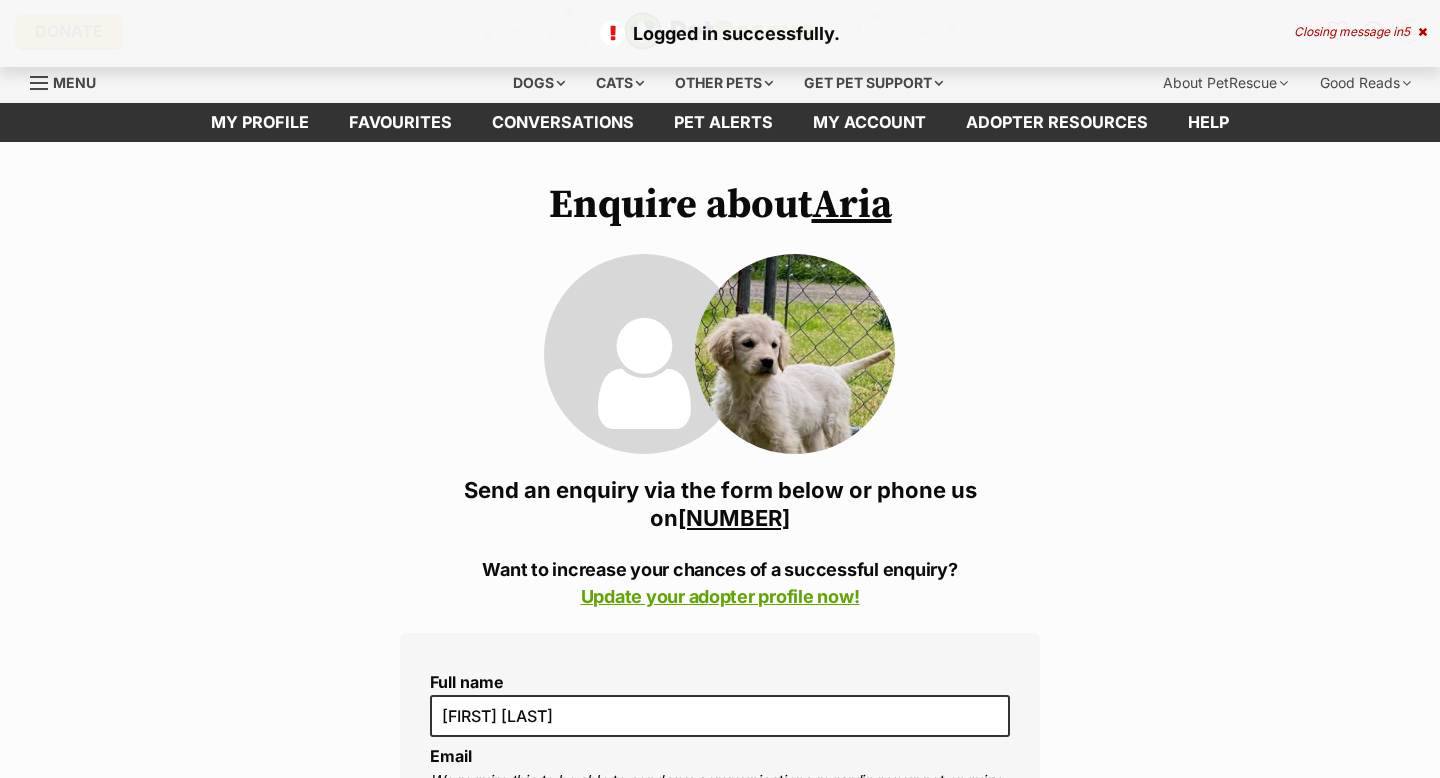scroll, scrollTop: 0, scrollLeft: 0, axis: both 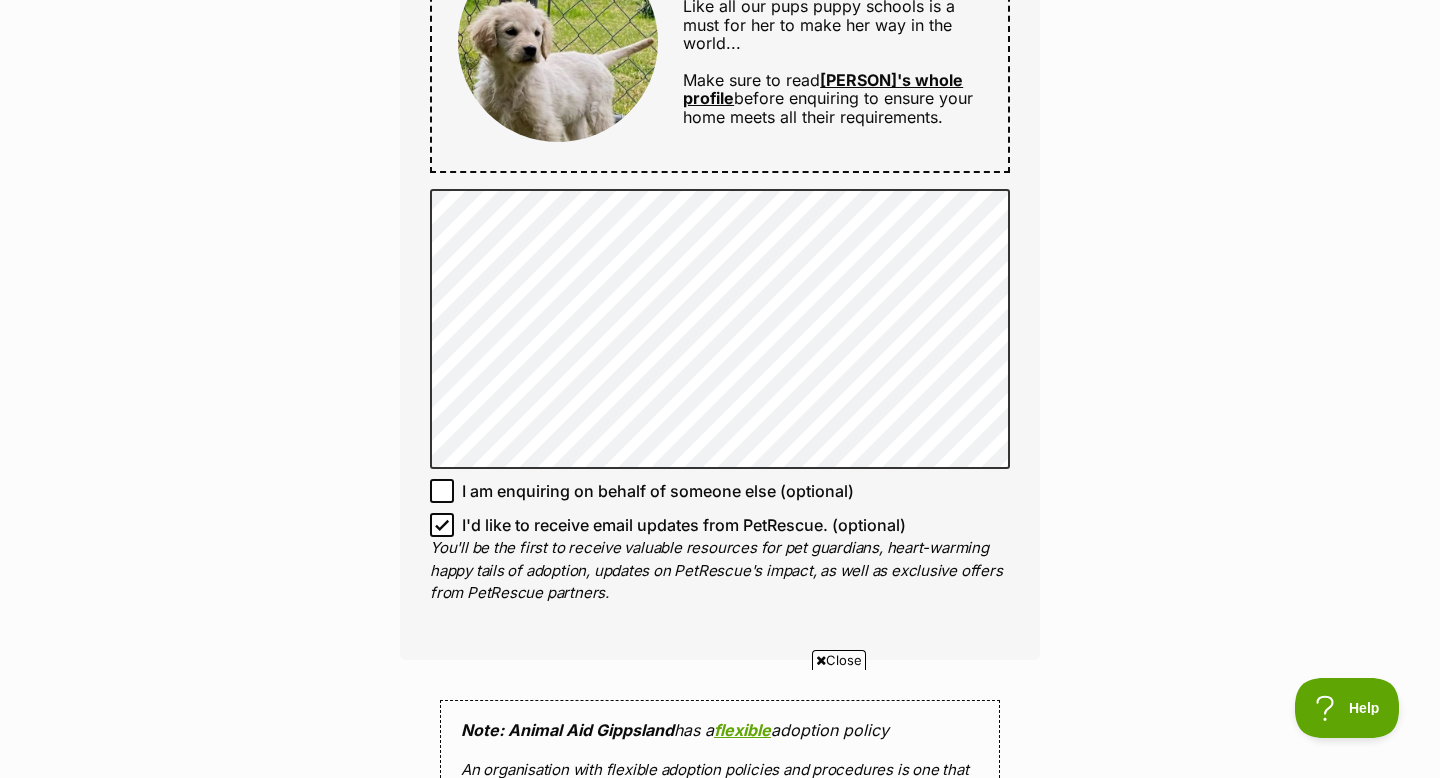 click on "Aria's whole profile" at bounding box center (823, 89) 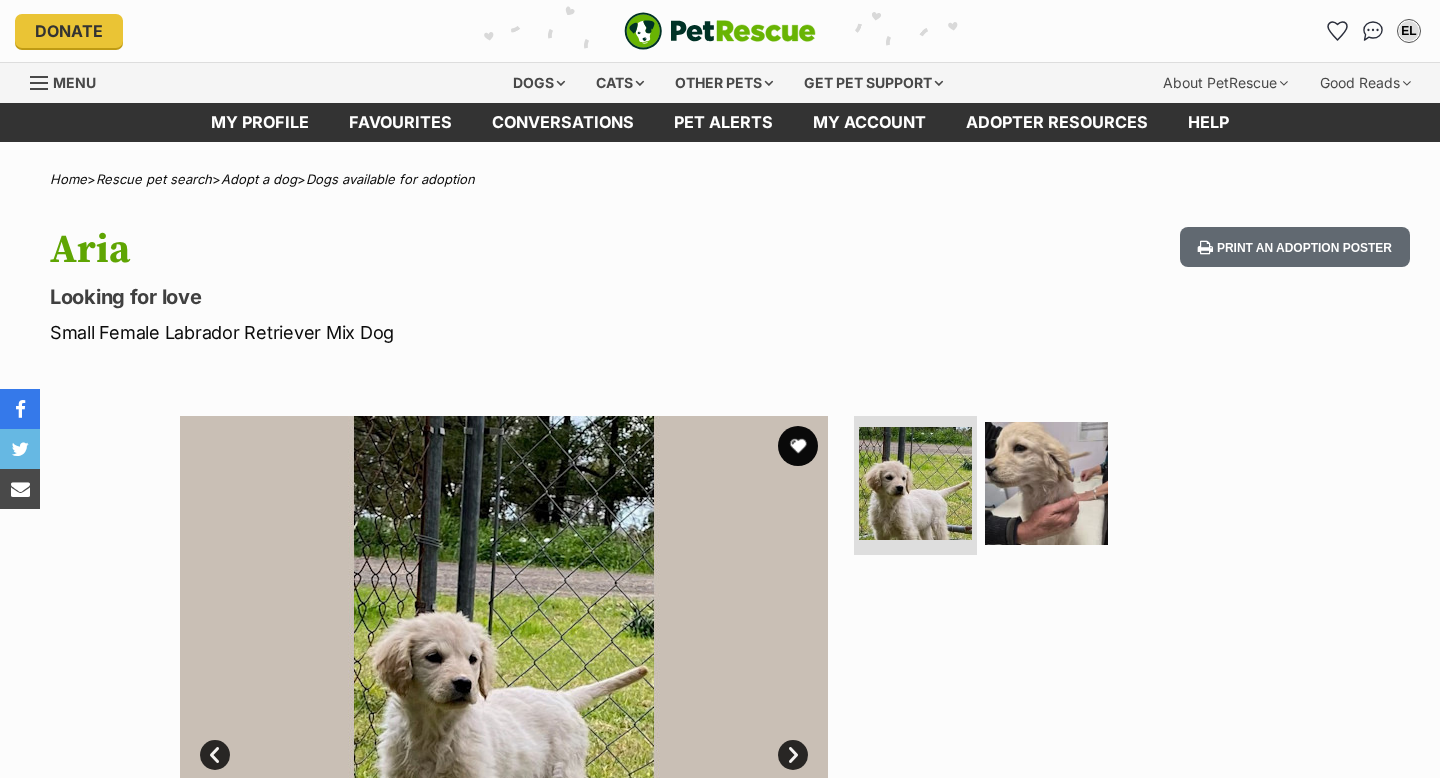scroll, scrollTop: 0, scrollLeft: 0, axis: both 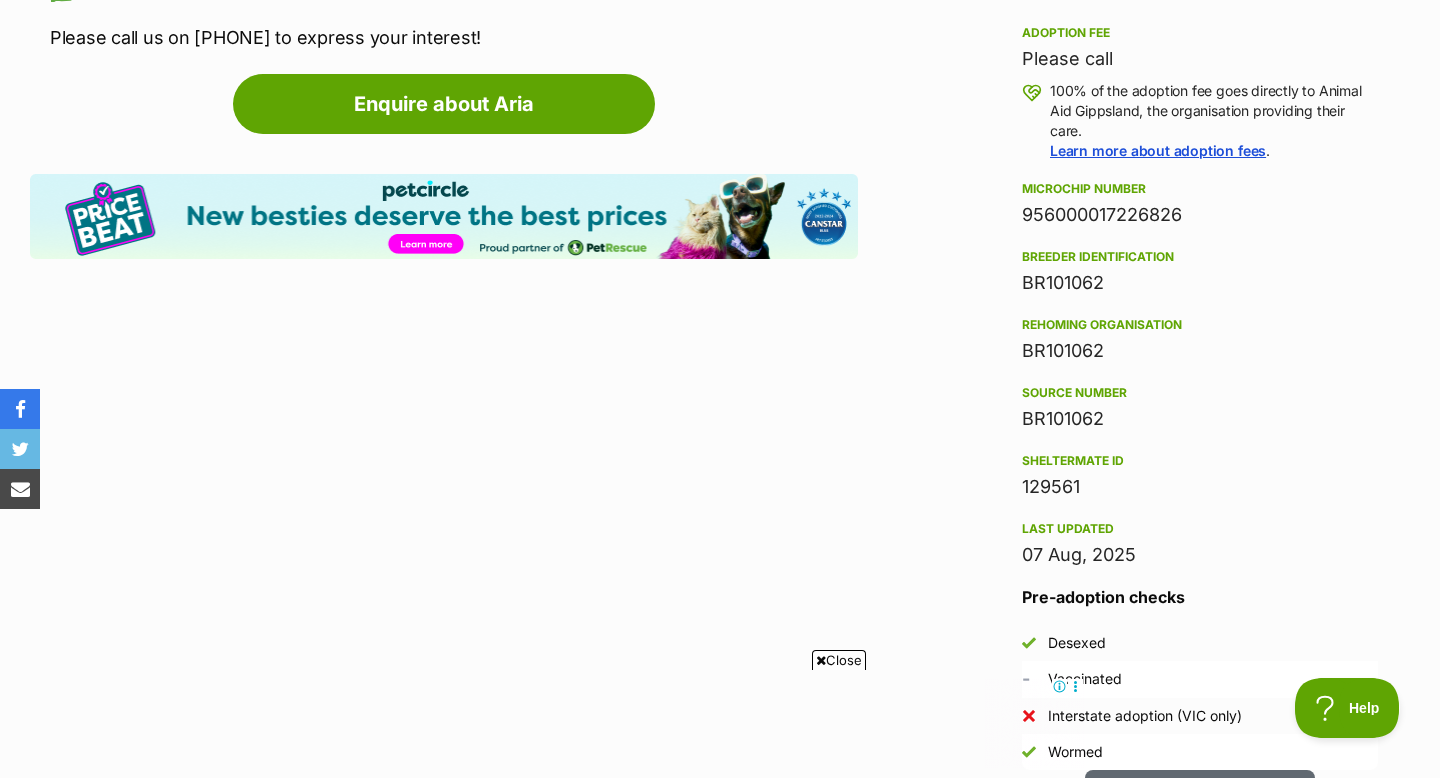 click on "Close" at bounding box center [839, 660] 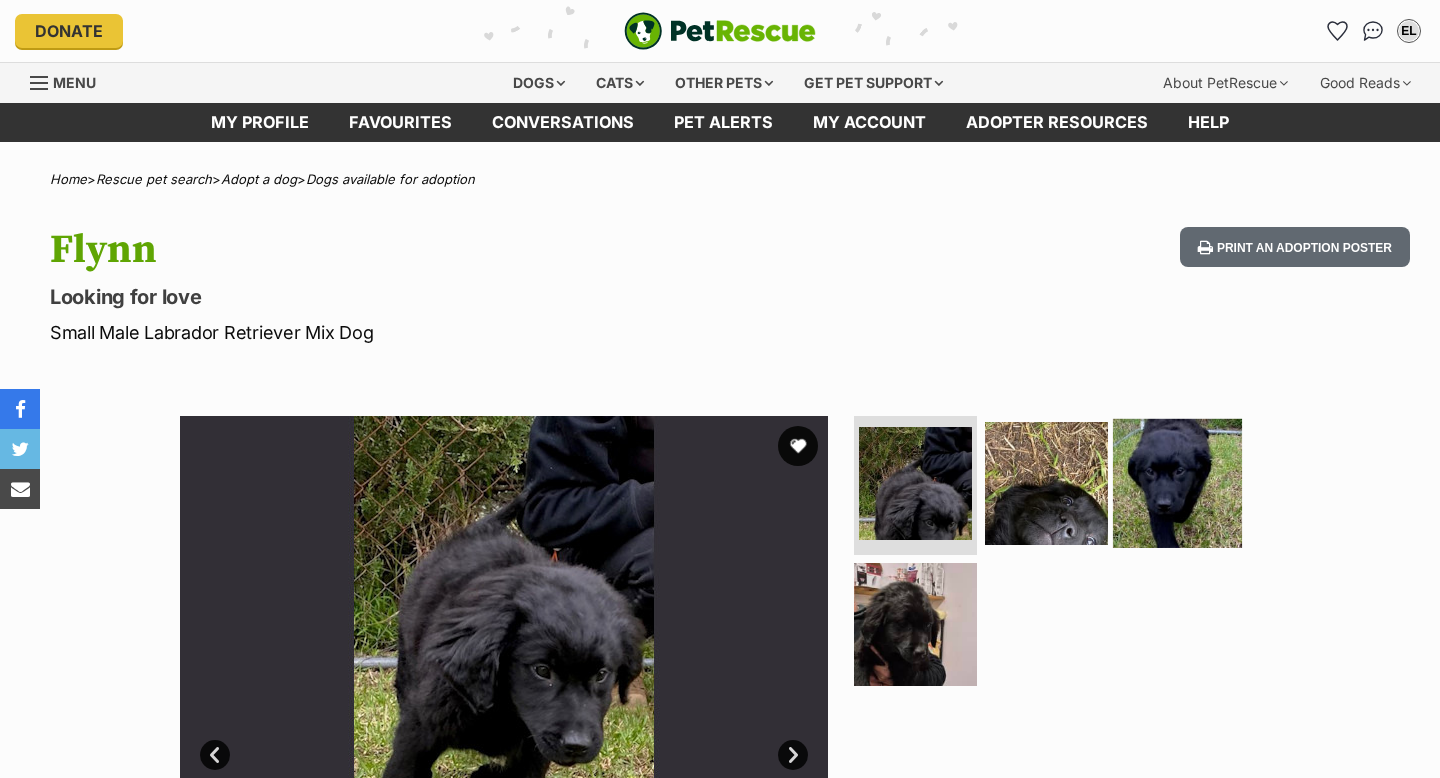scroll, scrollTop: 0, scrollLeft: 0, axis: both 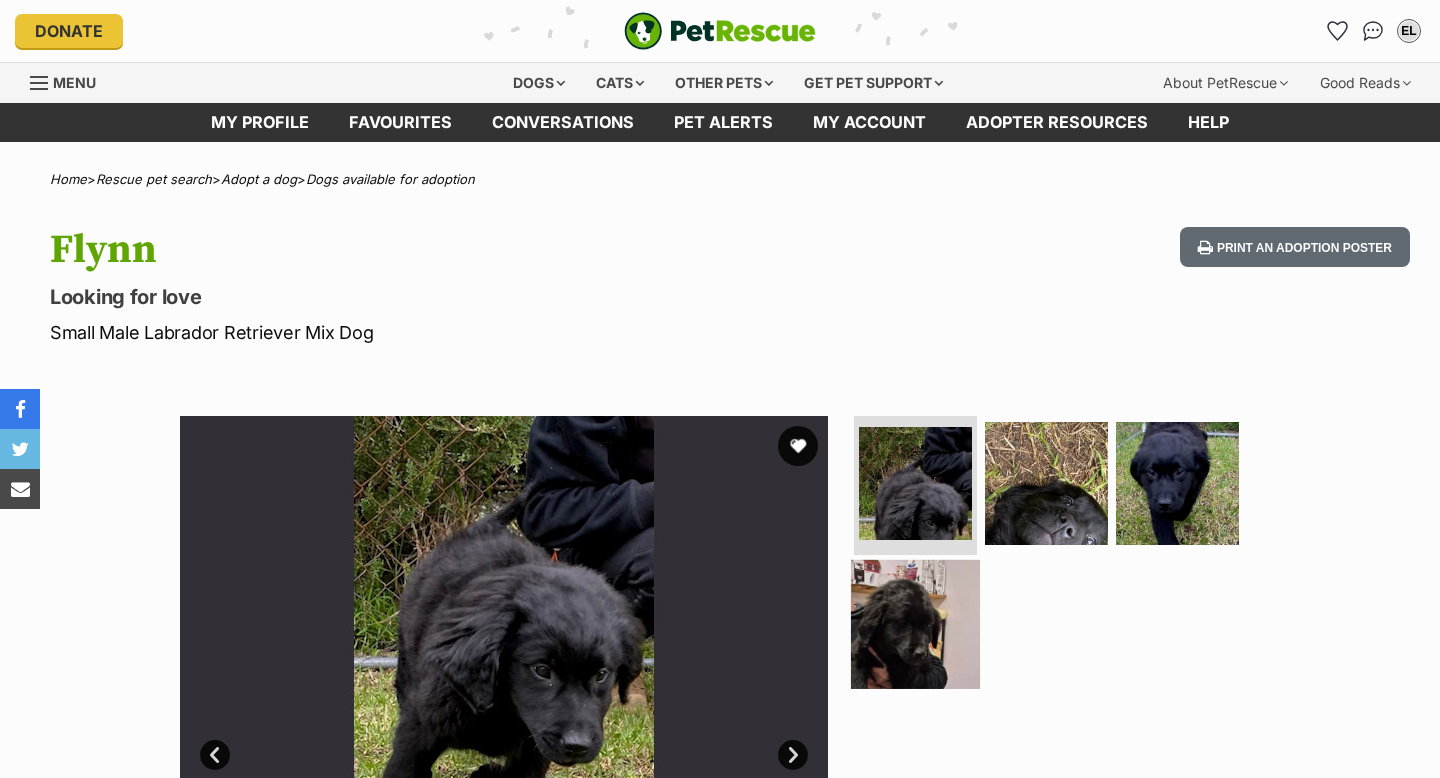 click at bounding box center [1177, 483] 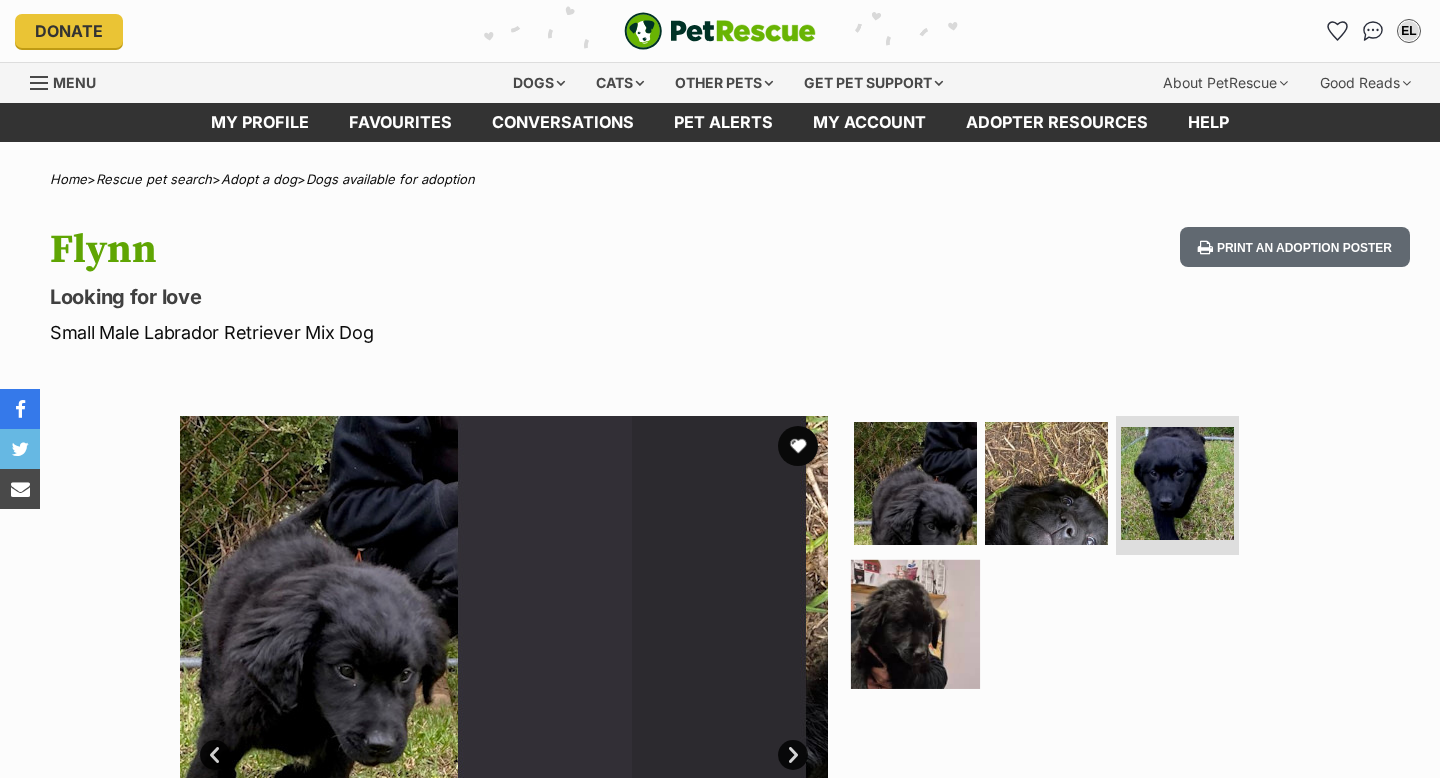 click at bounding box center (915, 624) 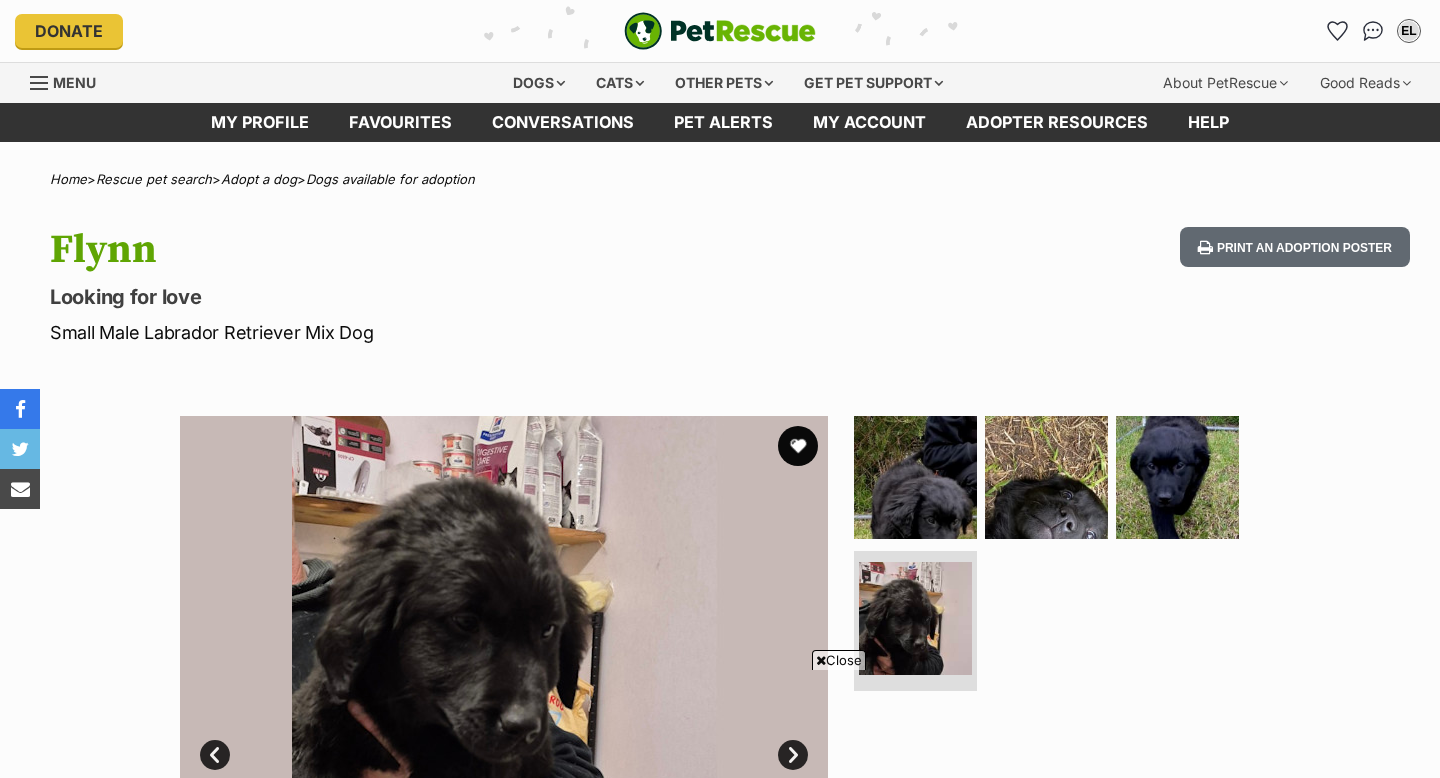 scroll, scrollTop: 228, scrollLeft: 0, axis: vertical 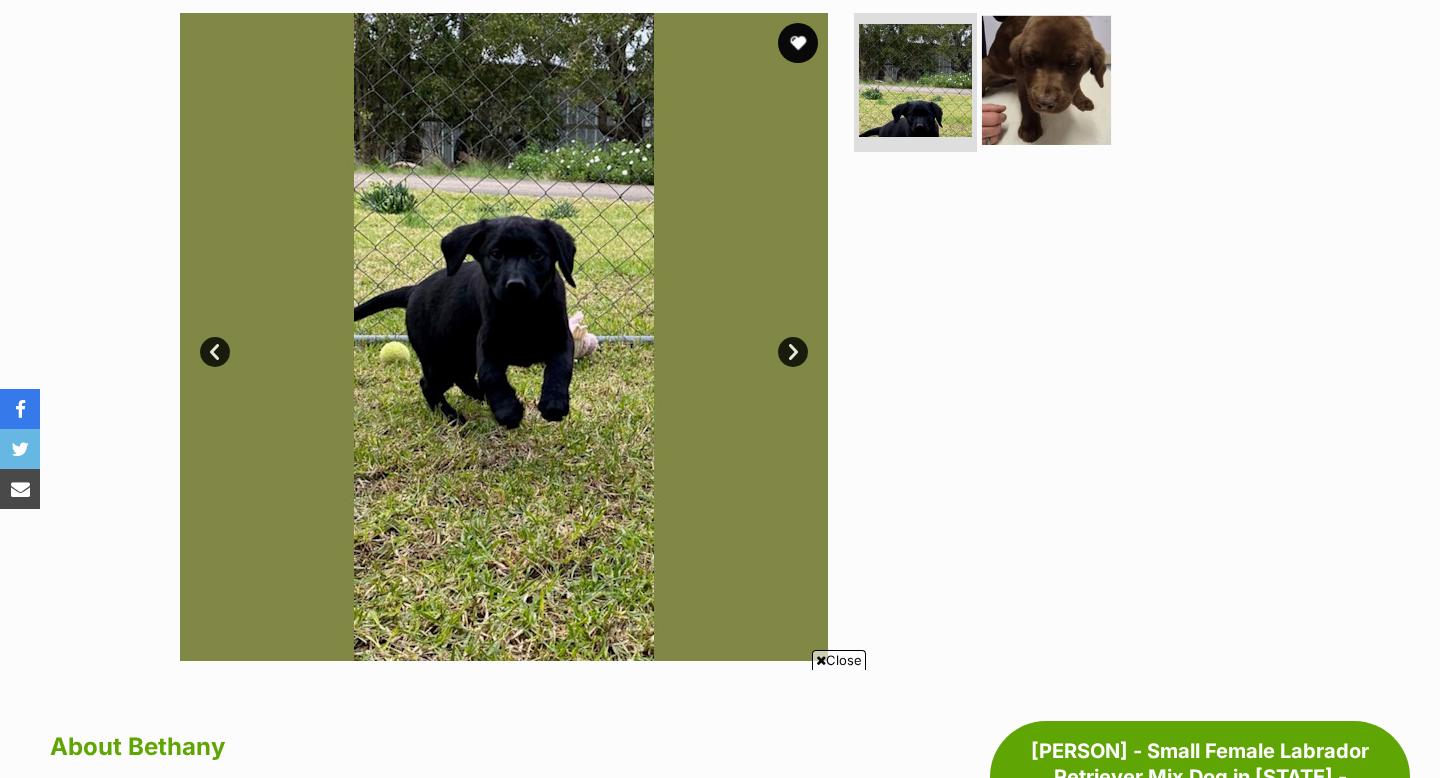 click at bounding box center [1046, 79] 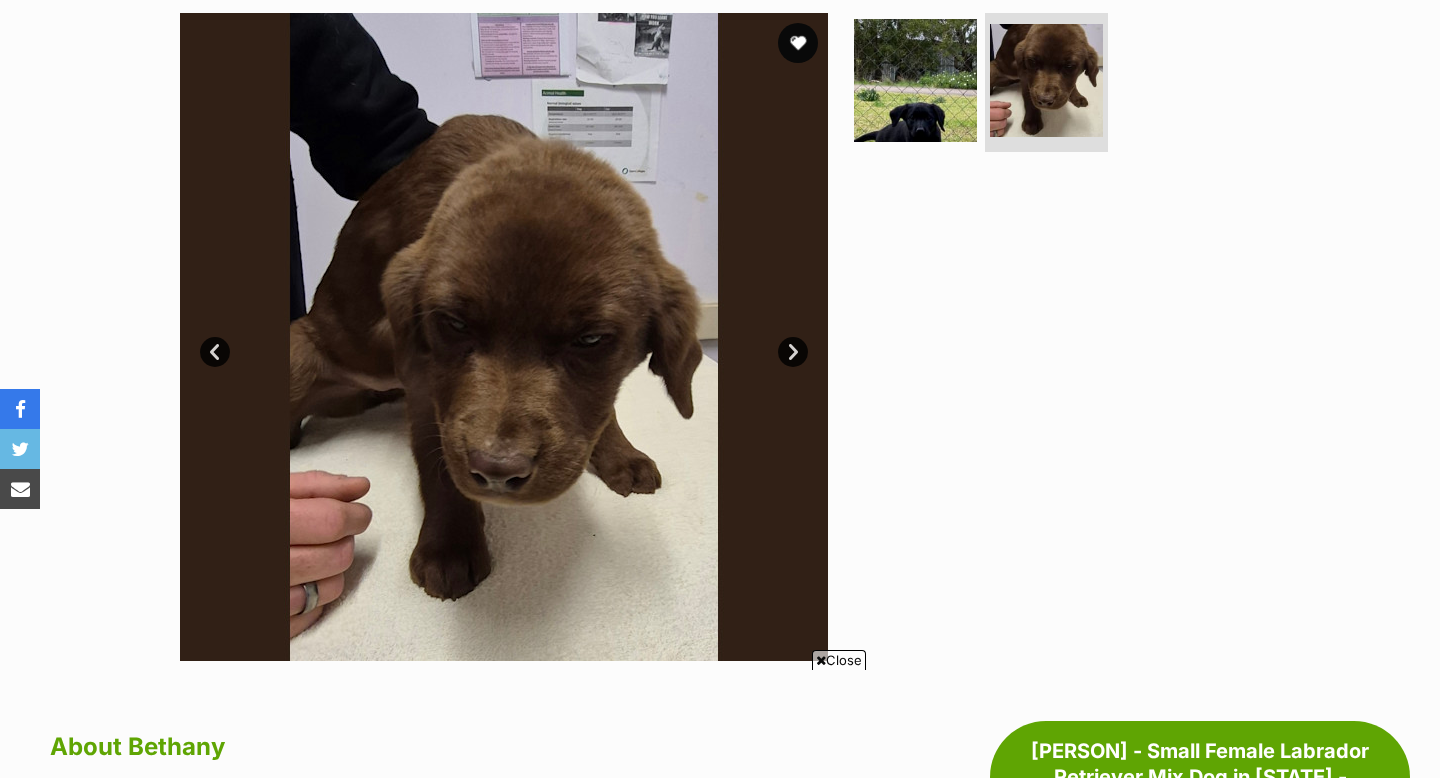 scroll, scrollTop: 0, scrollLeft: 0, axis: both 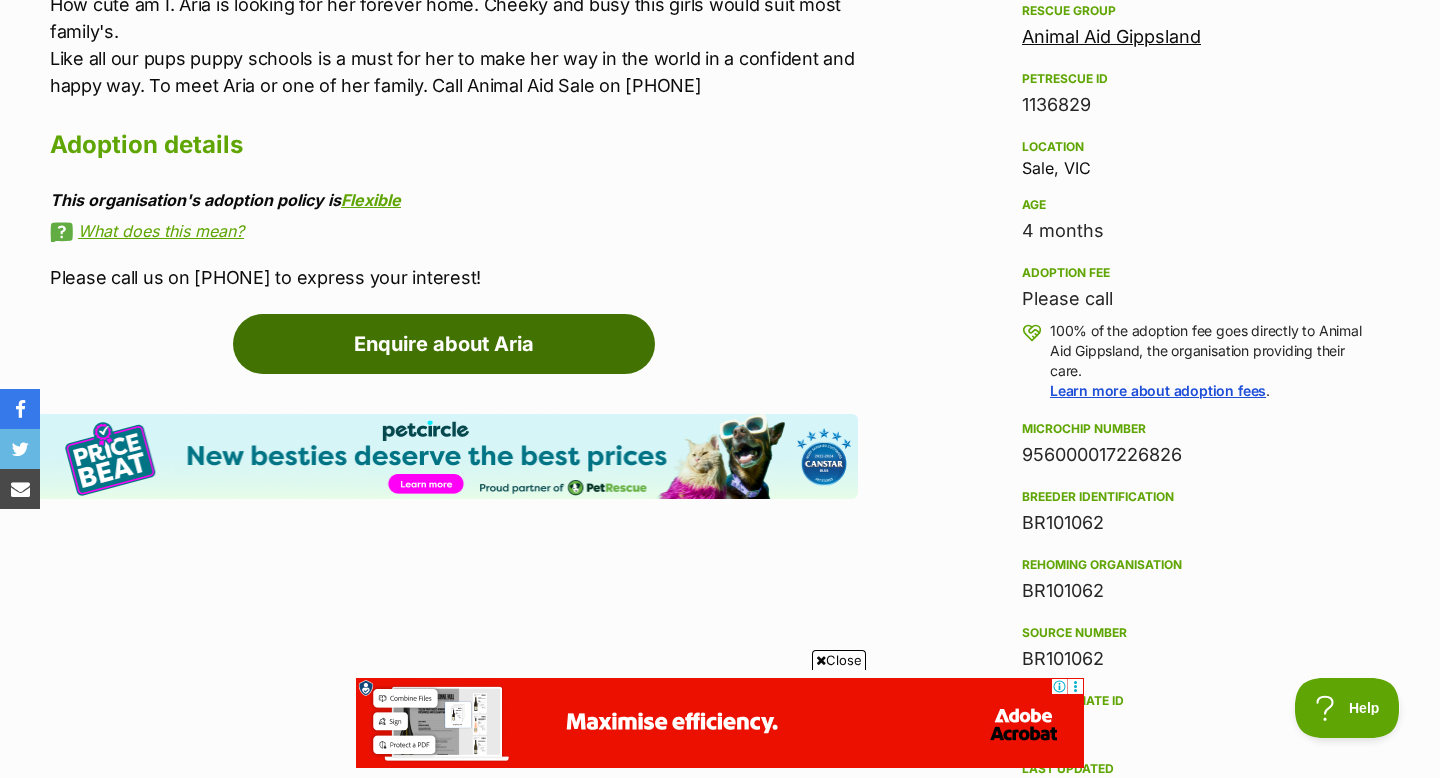 click on "Enquire about Aria" at bounding box center (444, 344) 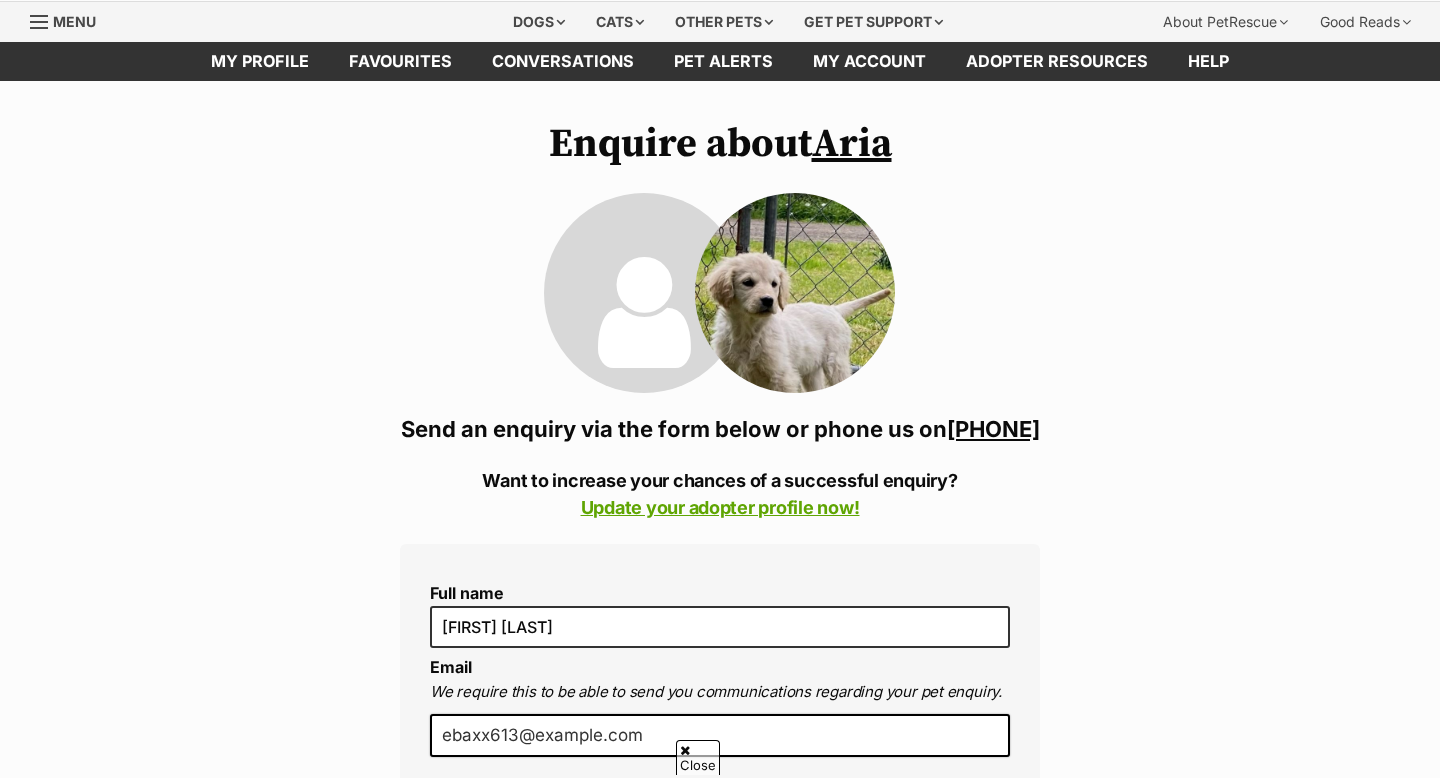 scroll, scrollTop: 301, scrollLeft: 0, axis: vertical 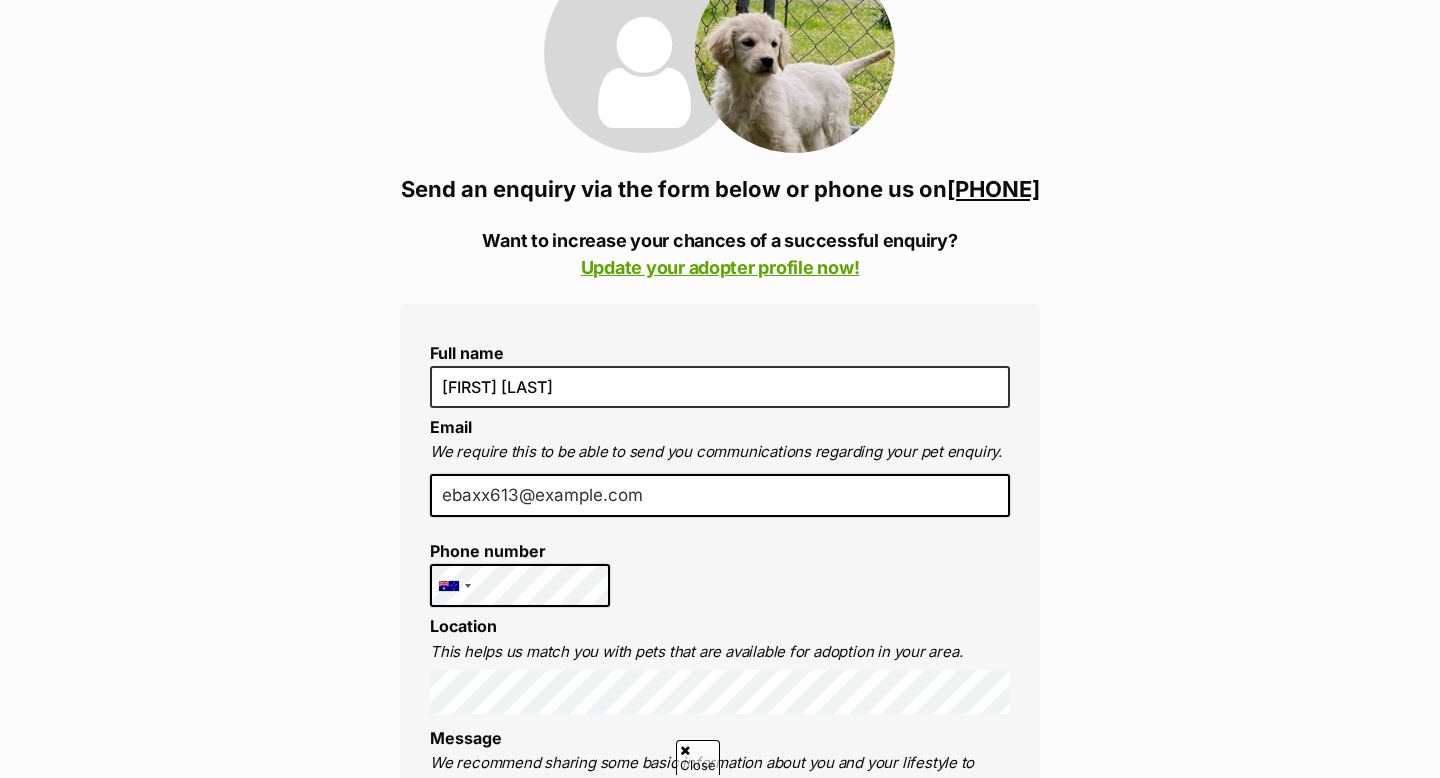 click on "Want to increase your chances of a successful enquiry?
Update your adopter profile now!" at bounding box center [720, 254] 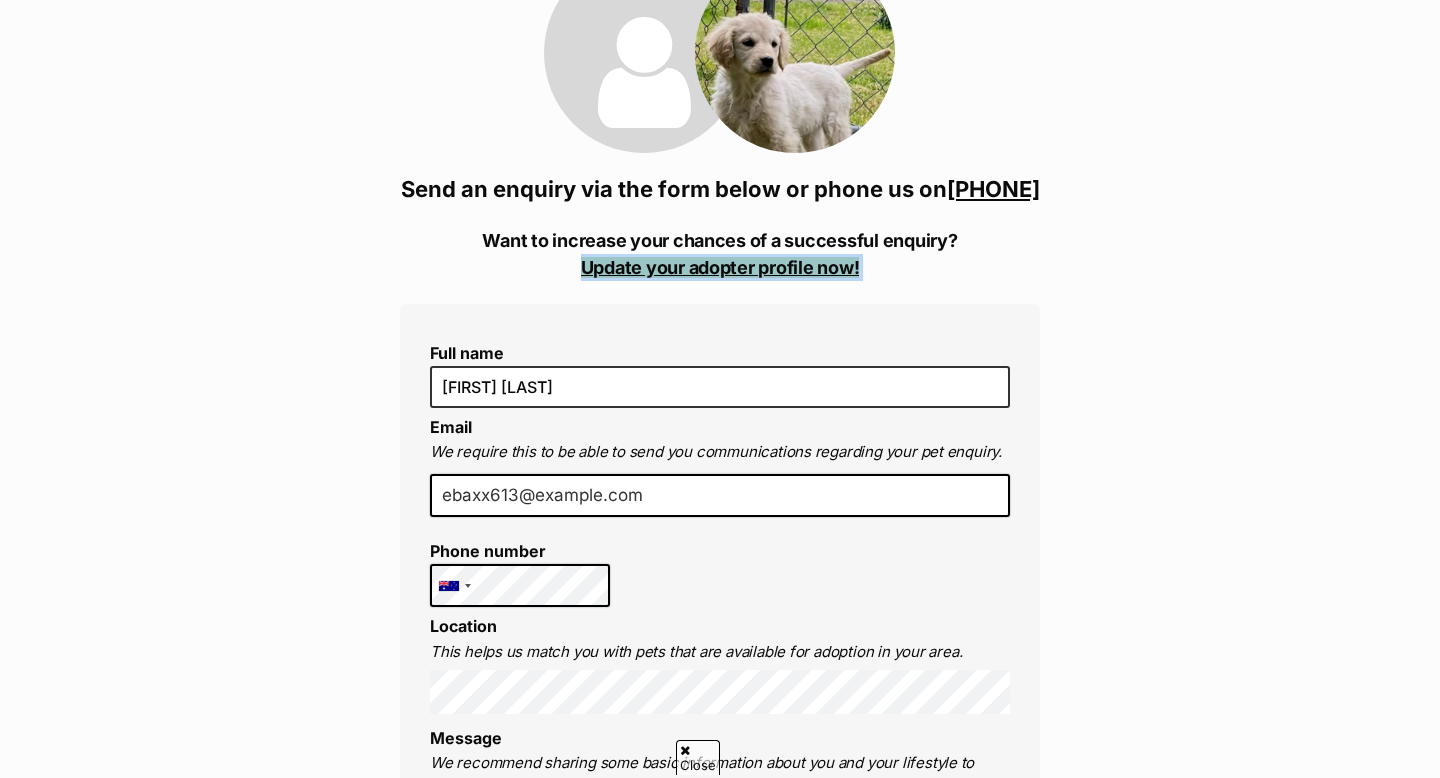 scroll, scrollTop: 0, scrollLeft: 0, axis: both 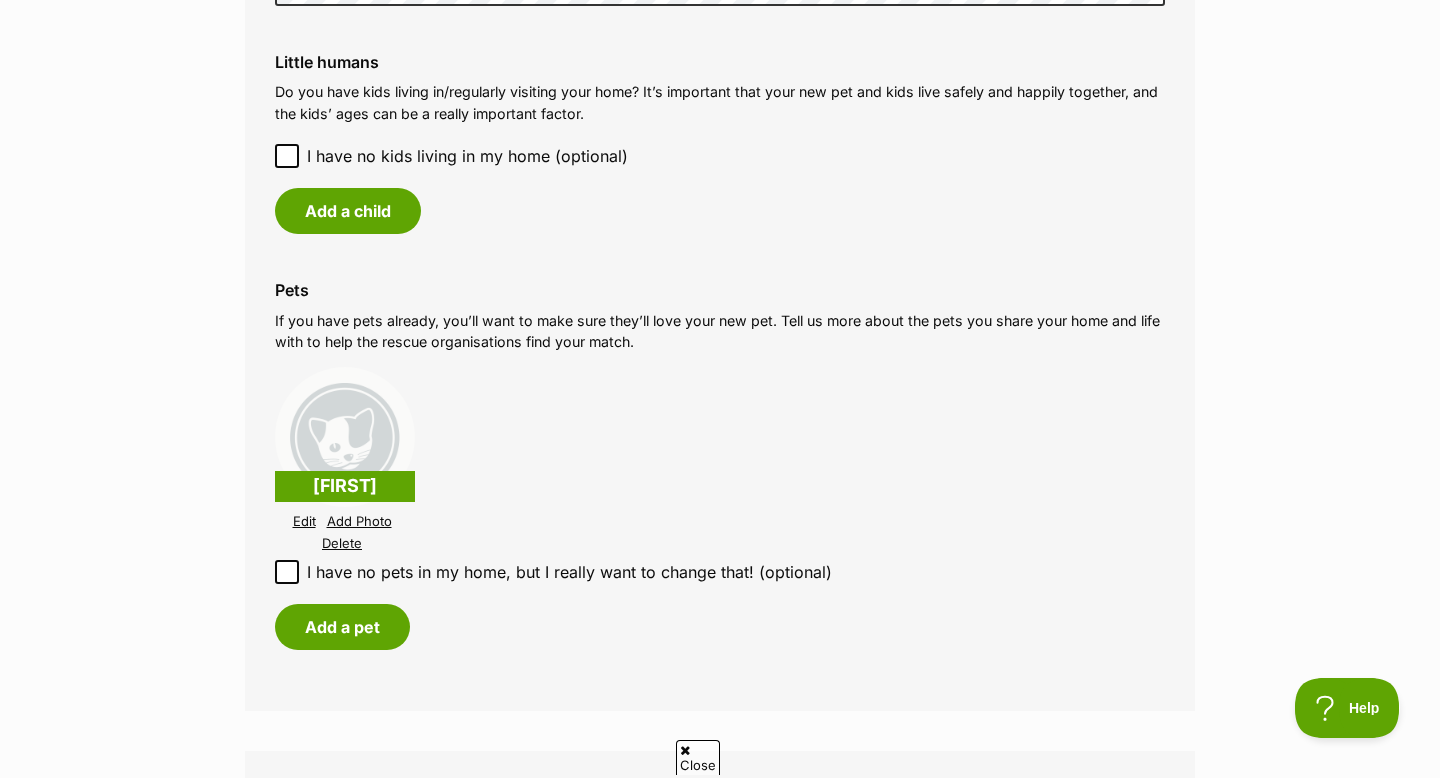 click on "Izzy" at bounding box center (345, 486) 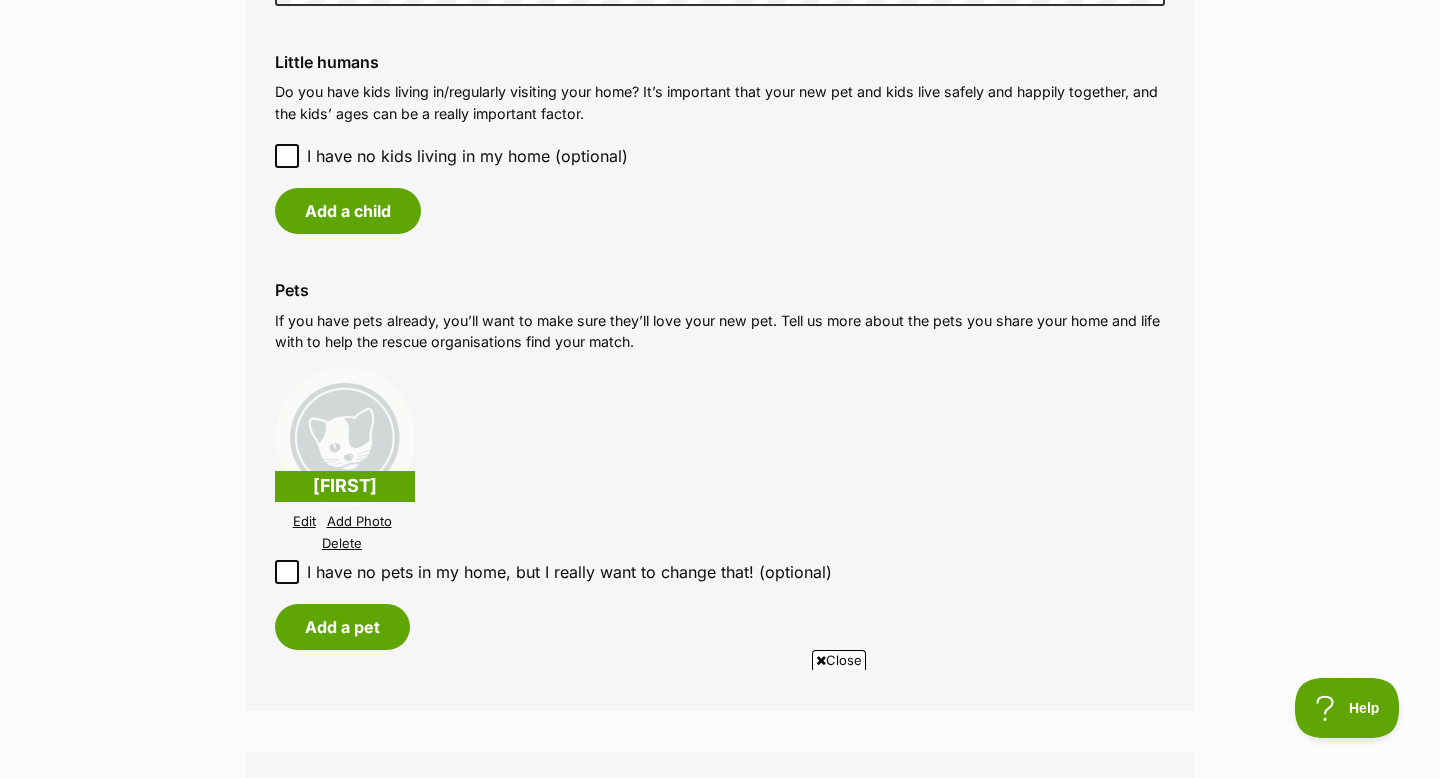 scroll, scrollTop: 0, scrollLeft: 0, axis: both 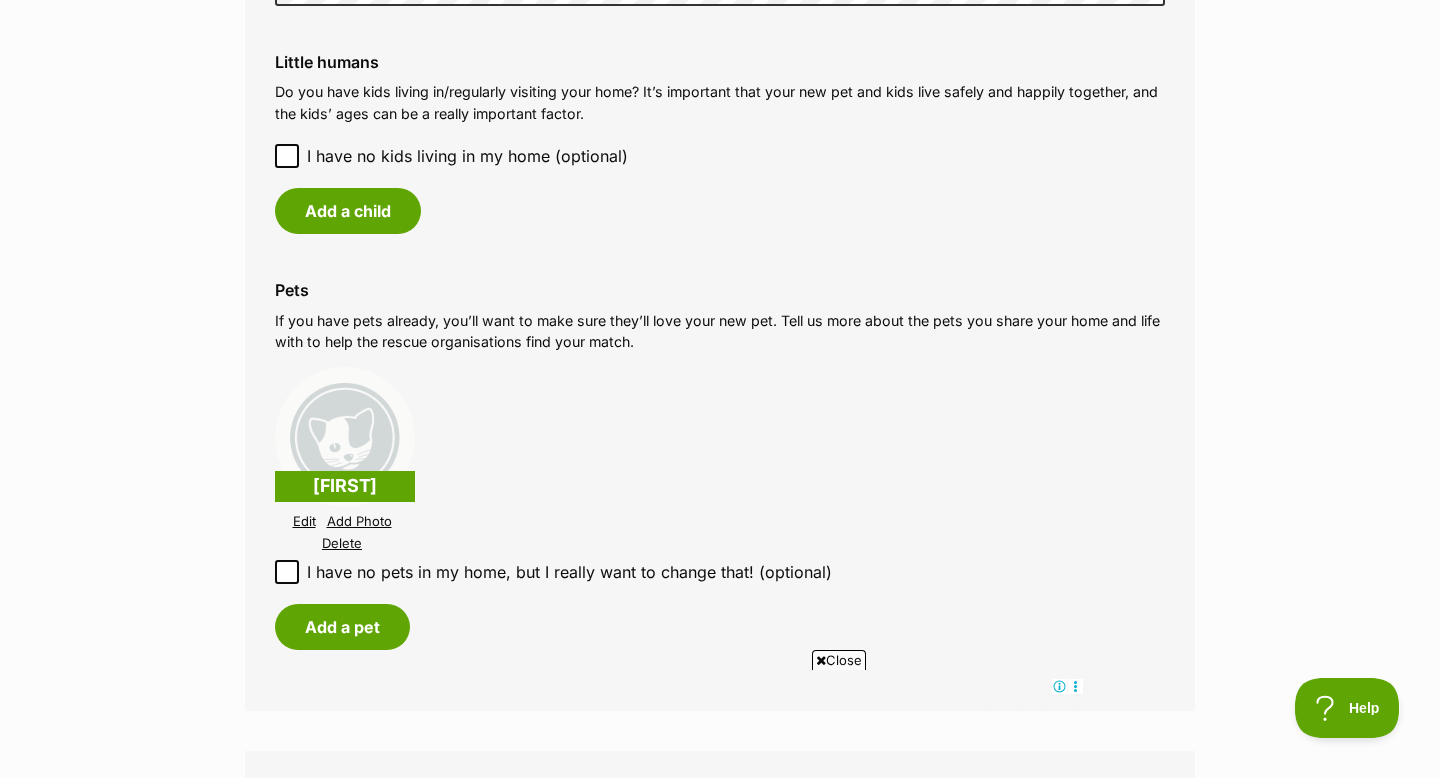 click on "Add Photo" at bounding box center (359, 521) 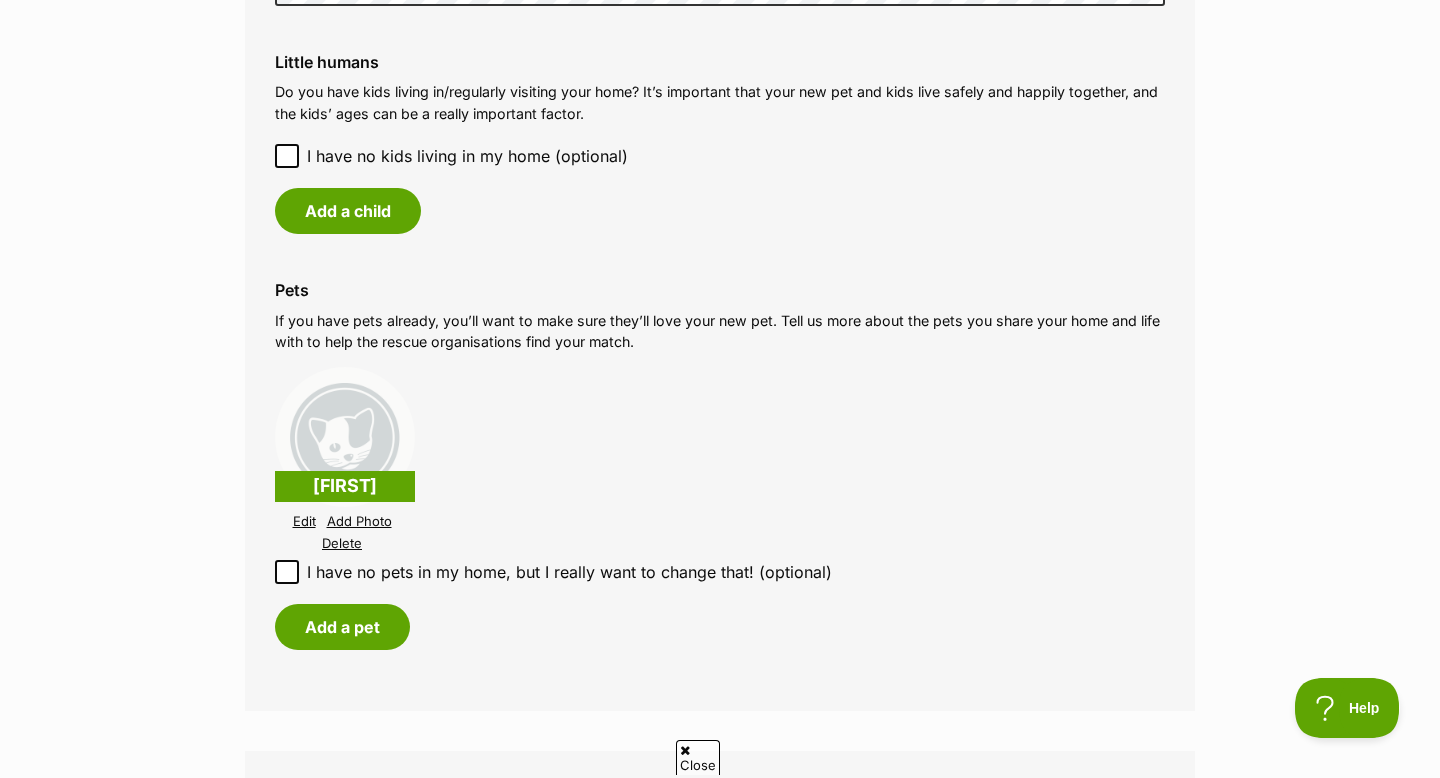 scroll, scrollTop: 0, scrollLeft: 0, axis: both 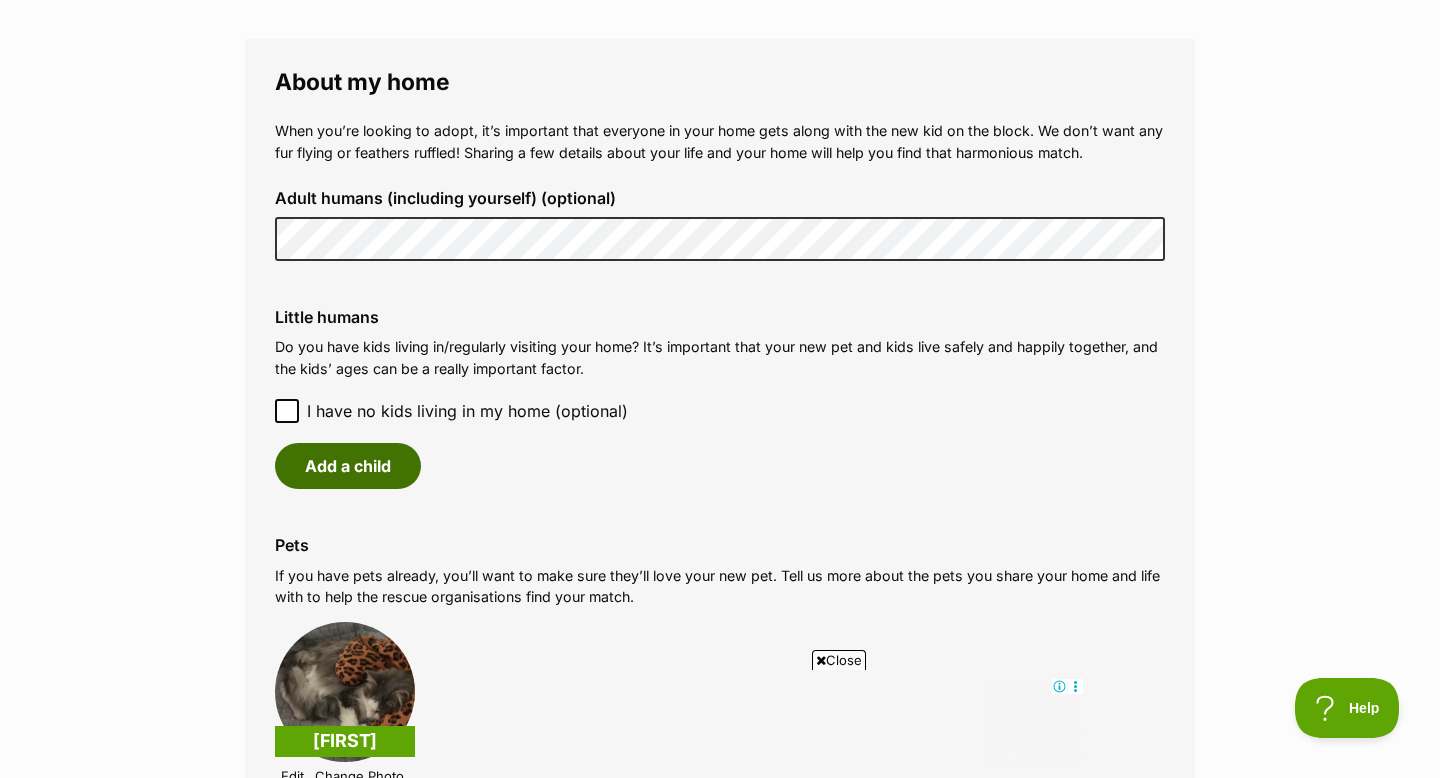 click on "Add a child" at bounding box center (348, 466) 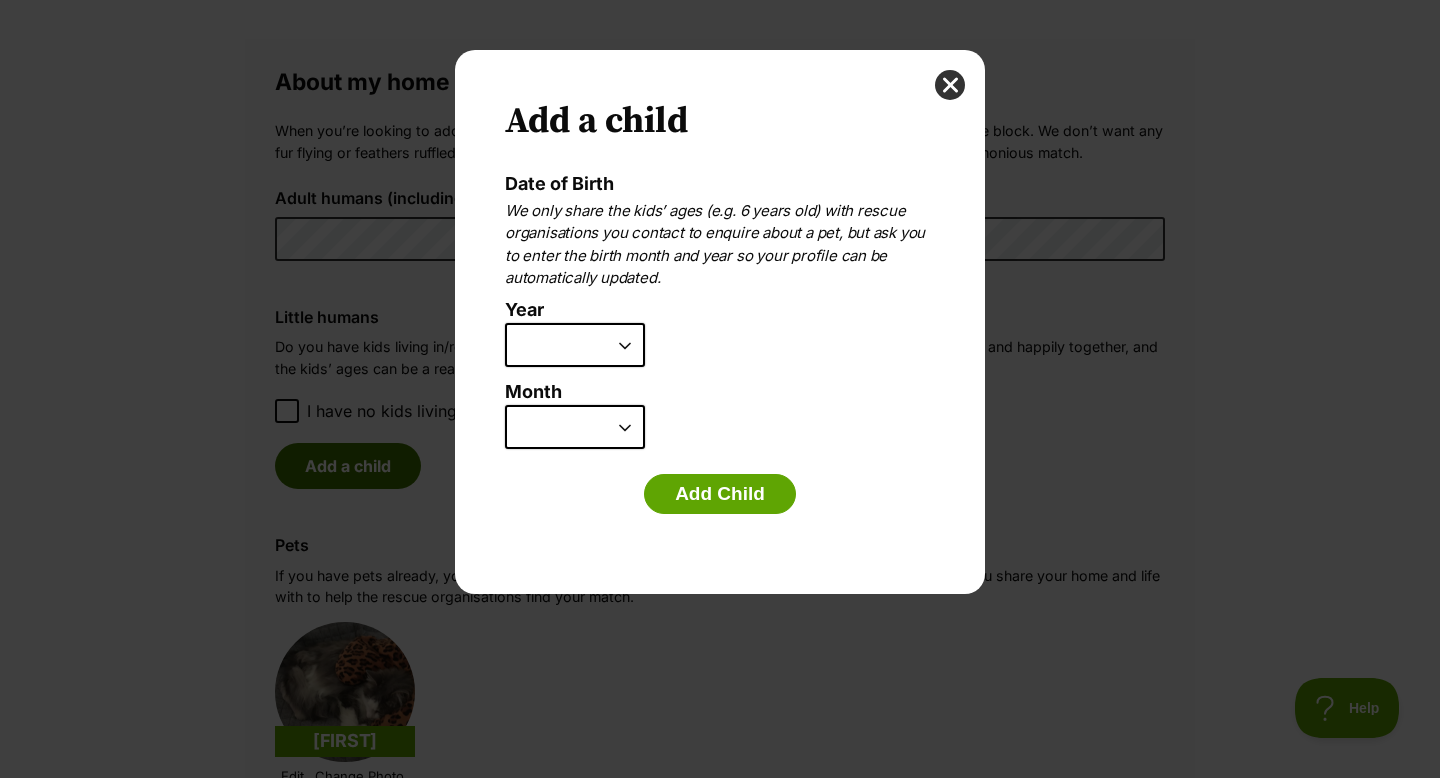 scroll, scrollTop: 0, scrollLeft: 0, axis: both 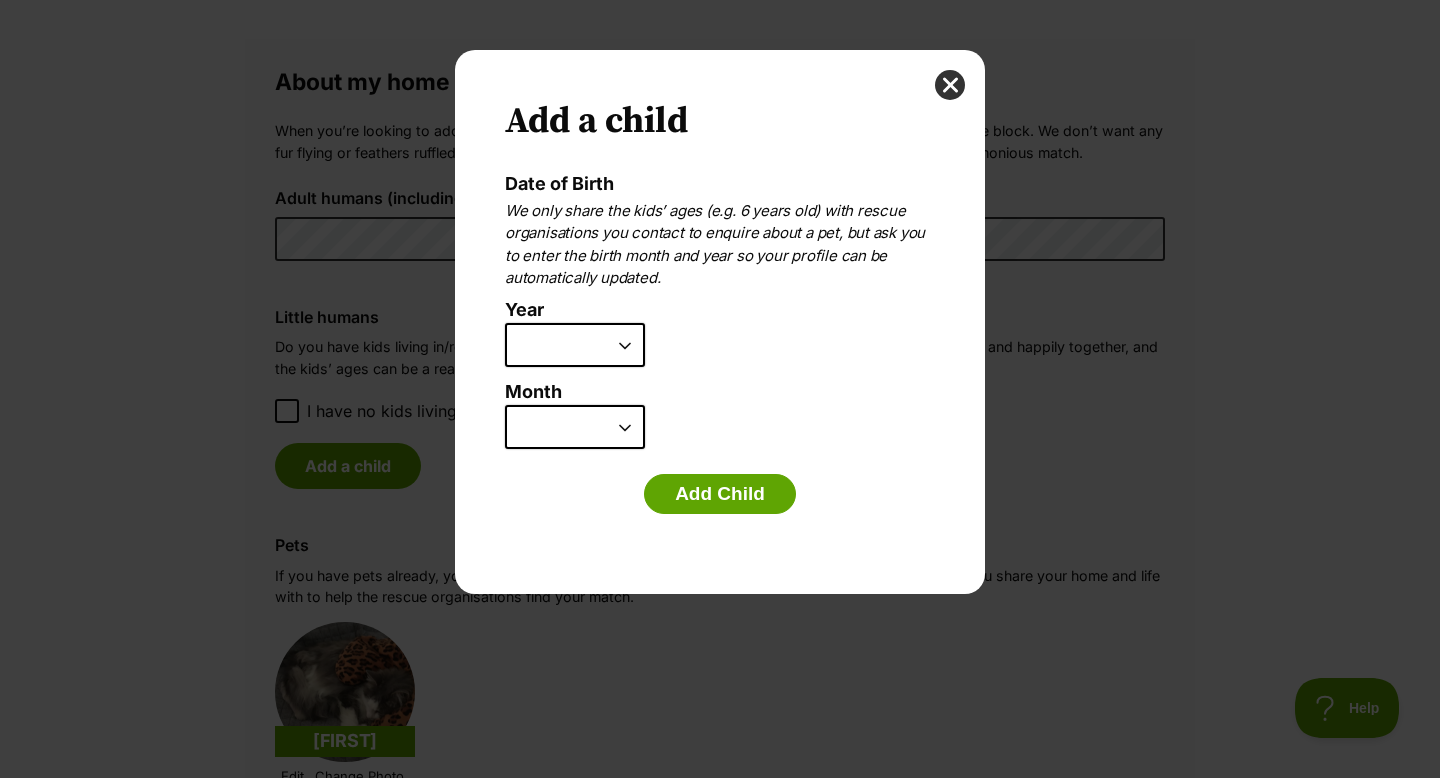 click on "2025
2024
2023
2022
2021
2020
2019
2018
2017
2016
2015
2014
2013
2012
2011
2010
2009
2008
2007" at bounding box center (575, 345) 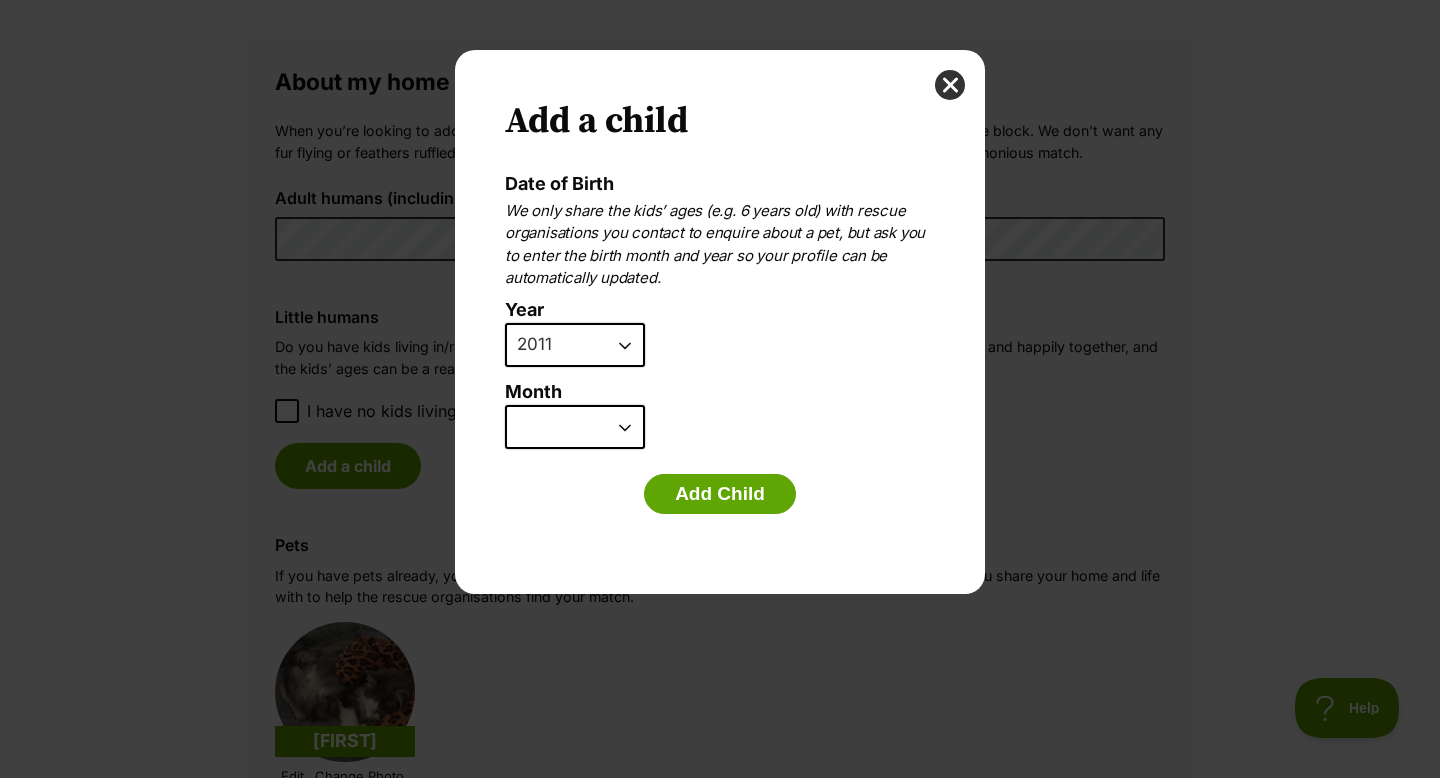 click on "January
February
March
April
May
June
July
August
September
October
November
December" at bounding box center [575, 427] 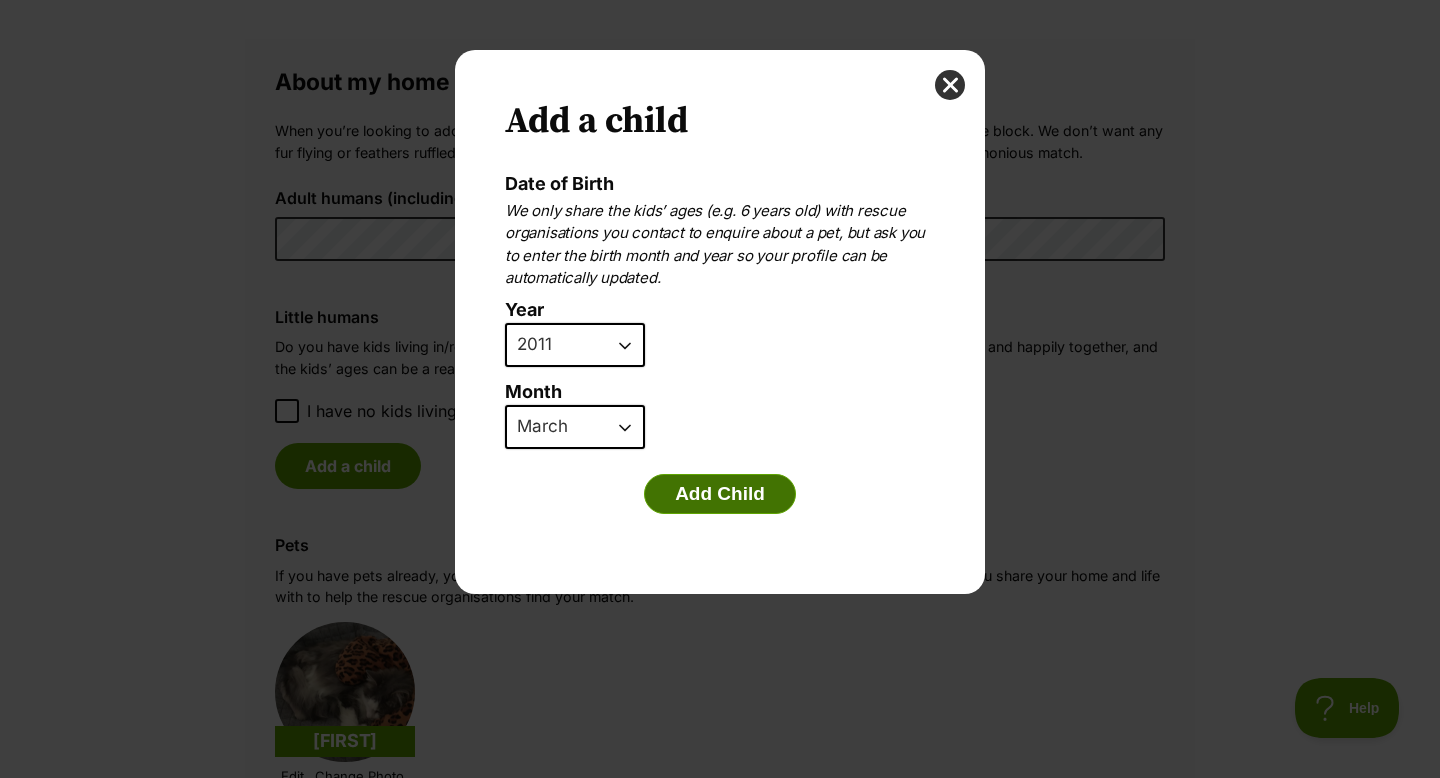 click on "Add Child" at bounding box center [720, 494] 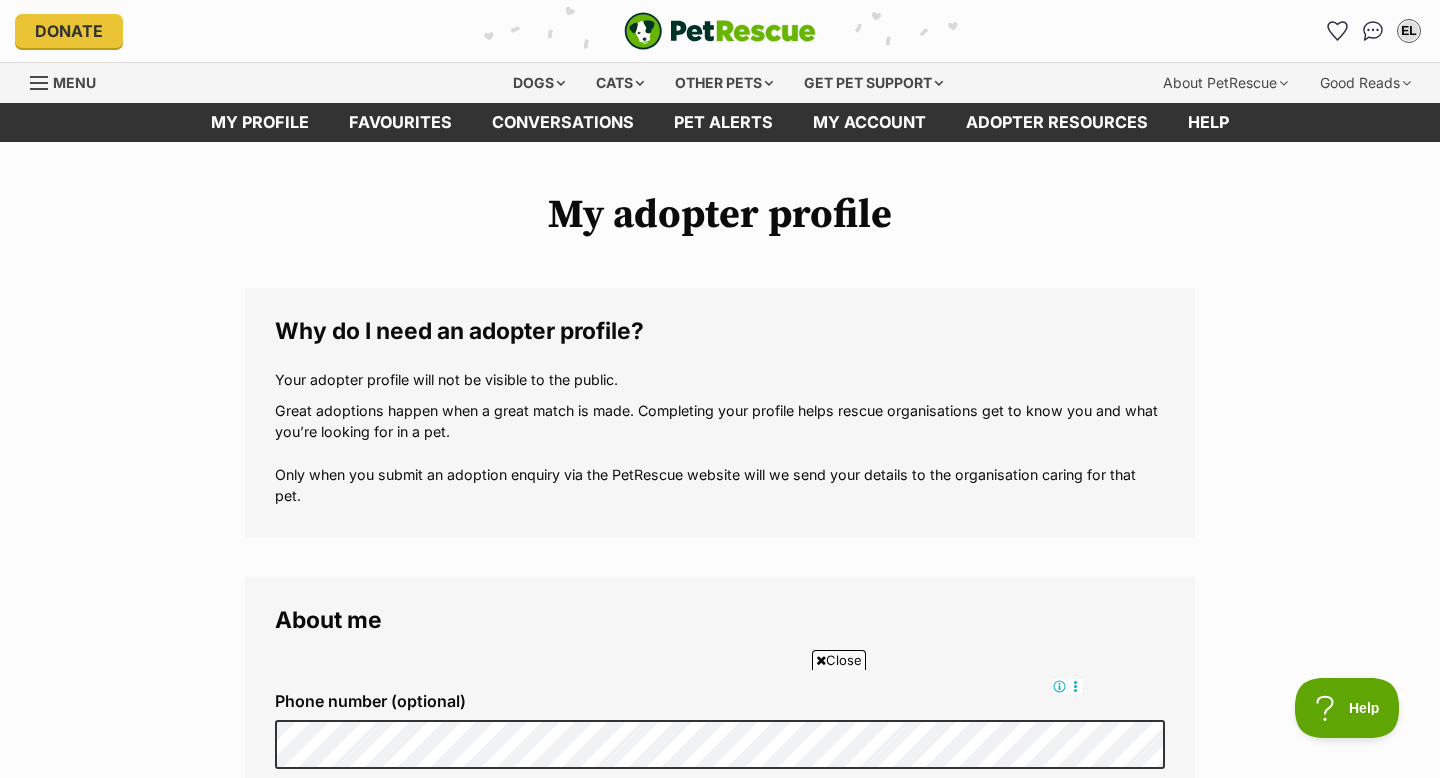 scroll, scrollTop: 1435, scrollLeft: 0, axis: vertical 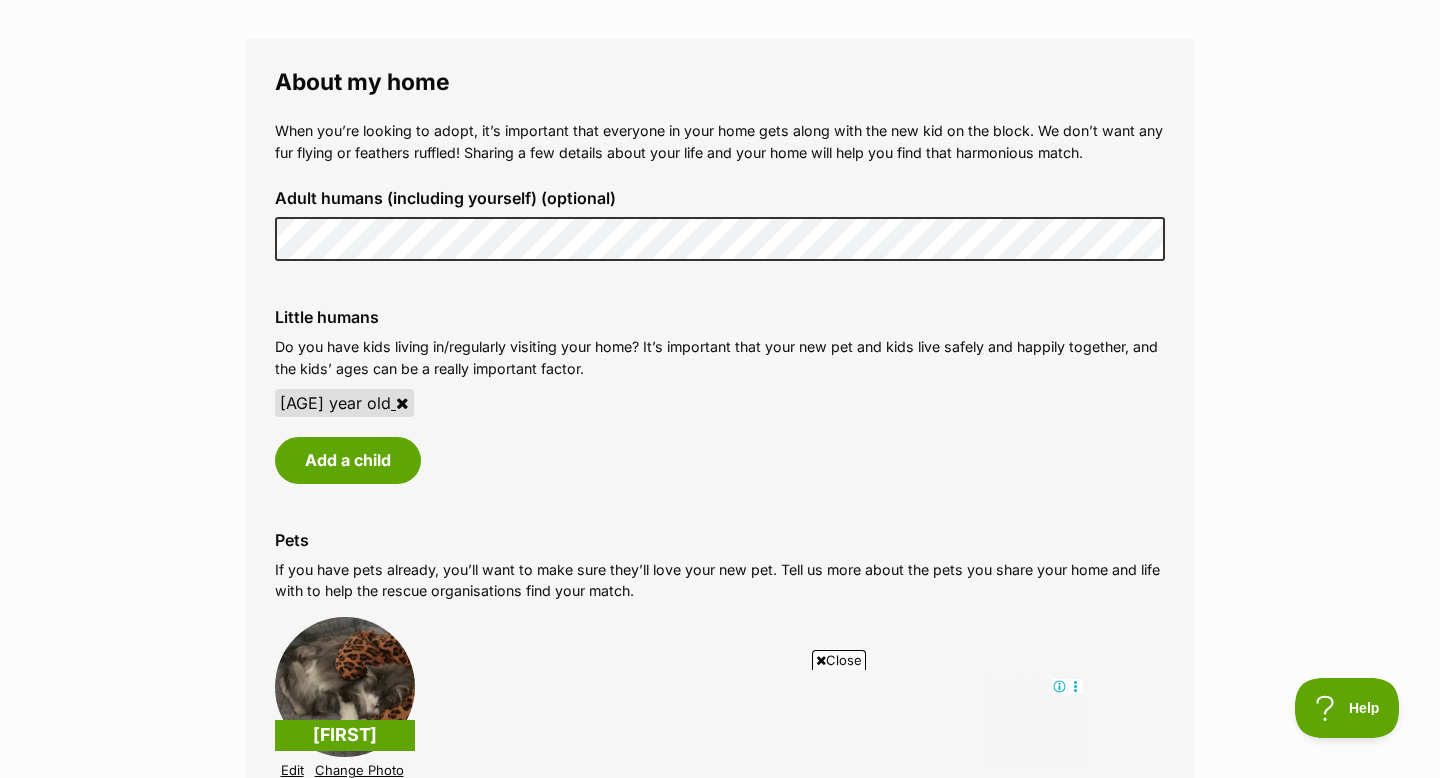 click on "My adopter profile
Why do I need an adopter profile?
Your adopter profile will not be visible to the public.
Great adoptions happen when a great match is made. Completing your profile helps rescue organisations get to know you and what you’re looking for in a pet. Only when you submit an adoption enquiry via the PetRescue website will we send your details to the organisation caring for that pet.
About me
Phone number (optional)
This is only shared with PetRescue and the rescue organisations you contact with a pet adoption enquiry. This is how we can all get in touch.
Where you live
Address line 1 (optional)
Address line 2 (optional)
Suburb (optional)
State Victoria
Postcode
Enter your postcode, or start typing the suburb and select the relevant location.
Profile photo (optional)
Upload image
Remove profile image (optional)
Additional photos (optional)" at bounding box center (720, 208) 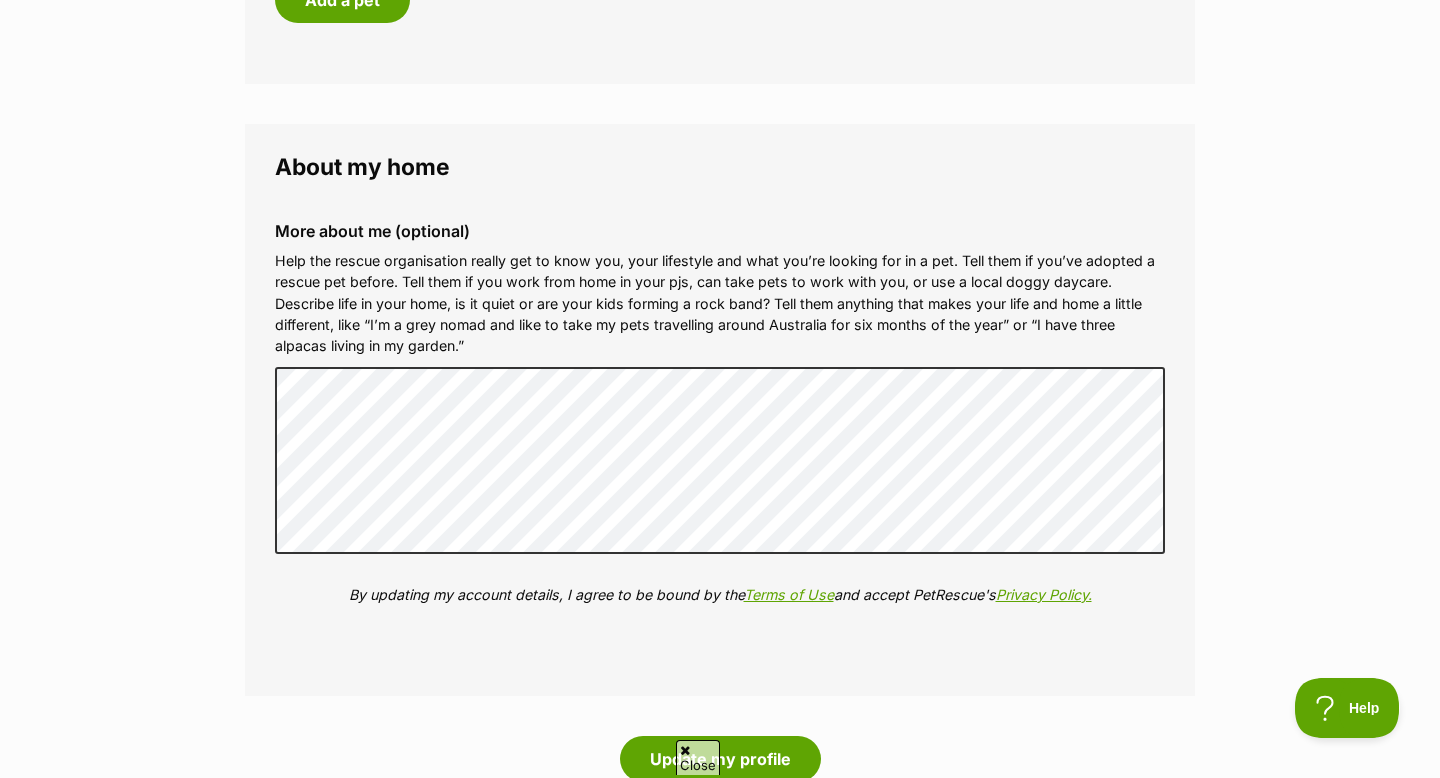 scroll, scrollTop: 0, scrollLeft: 0, axis: both 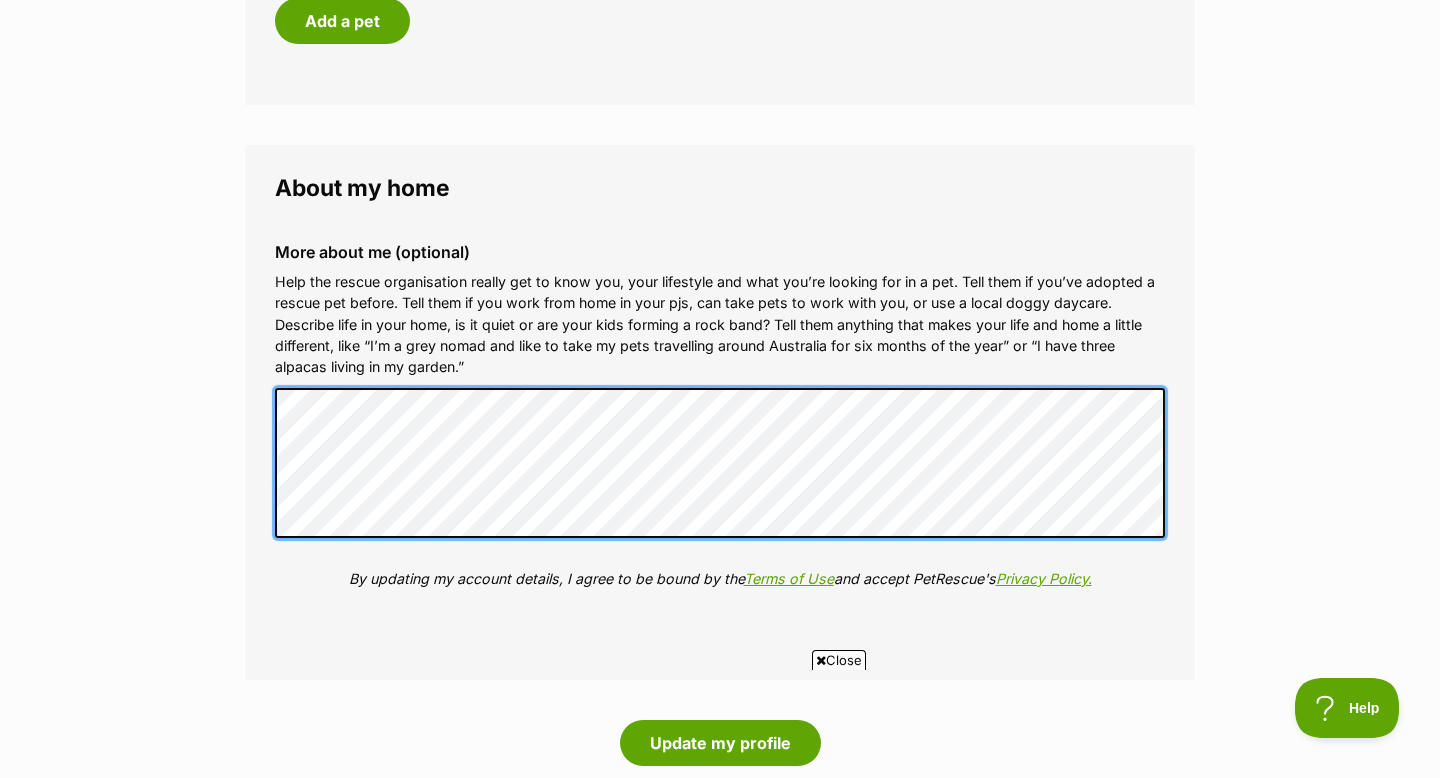 click on "My adopter profile
Why do I need an adopter profile?
Your adopter profile will not be visible to the public.
Great adoptions happen when a great match is made. Completing your profile helps rescue organisations get to know you and what you’re looking for in a pet. Only when you submit an adoption enquiry via the PetRescue website will we send your details to the organisation caring for that pet.
About me
Phone number (optional)
This is only shared with PetRescue and the rescue organisations you contact with a pet adoption enquiry. This is how we can all get in touch.
Where you live
Address line 1 (optional)
Address line 2 (optional)
Suburb (optional)
State Victoria
Postcode
Enter your postcode, or start typing the suburb and select the relevant location.
Profile photo (optional)
Upload image
Remove profile image (optional)
Additional photos (optional)" at bounding box center (720, -666) 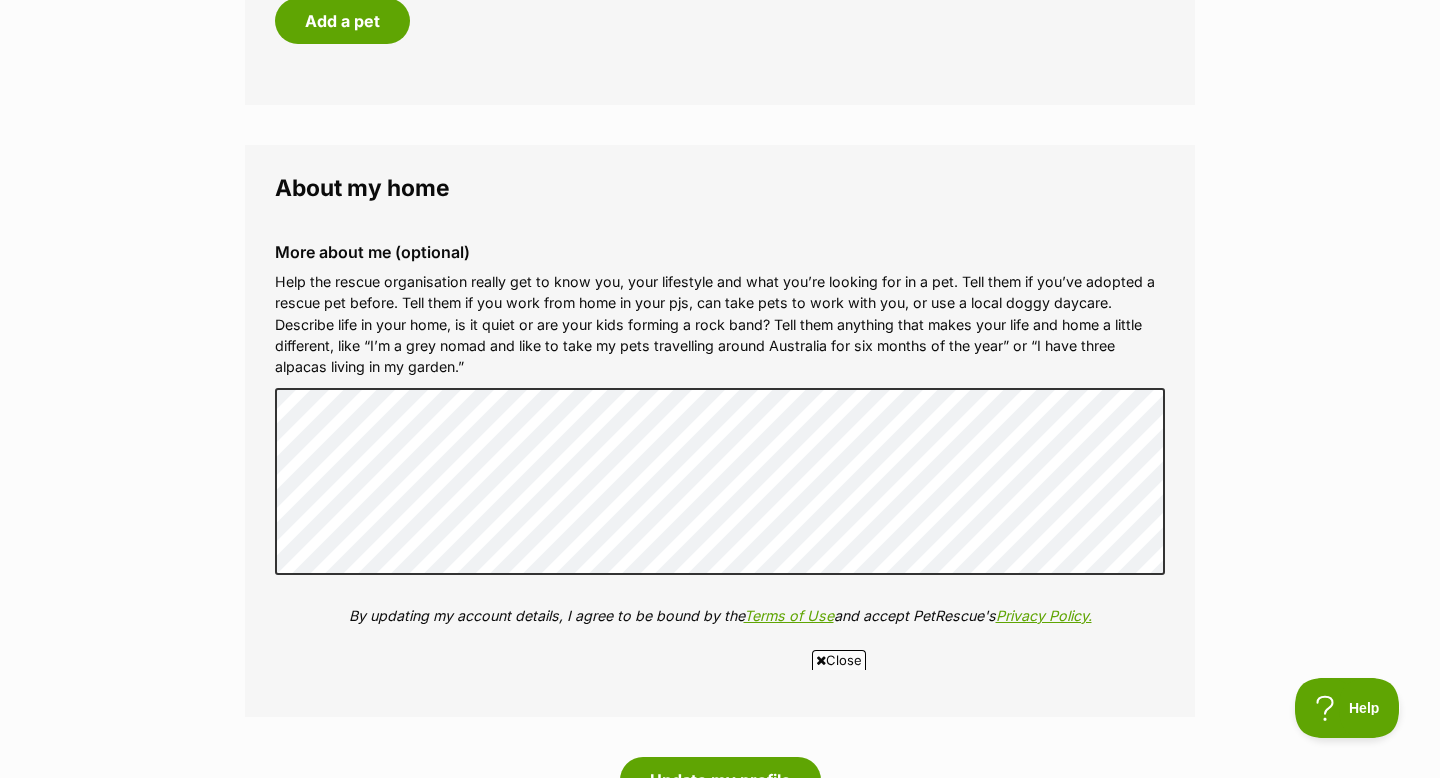 click on "My adopter profile
Why do I need an adopter profile?
Your adopter profile will not be visible to the public.
Great adoptions happen when a great match is made. Completing your profile helps rescue organisations get to know you and what you’re looking for in a pet. Only when you submit an adoption enquiry via the PetRescue website will we send your details to the organisation caring for that pet.
About me
Phone number (optional)
This is only shared with PetRescue and the rescue organisations you contact with a pet adoption enquiry. This is how we can all get in touch.
Where you live
Address line 1 (optional)
Address line 2 (optional)
Suburb (optional)
State Victoria
Postcode
Enter your postcode, or start typing the suburb and select the relevant location.
Profile photo (optional)
Upload image
Remove profile image (optional)
Additional photos (optional)" at bounding box center (720, -647) 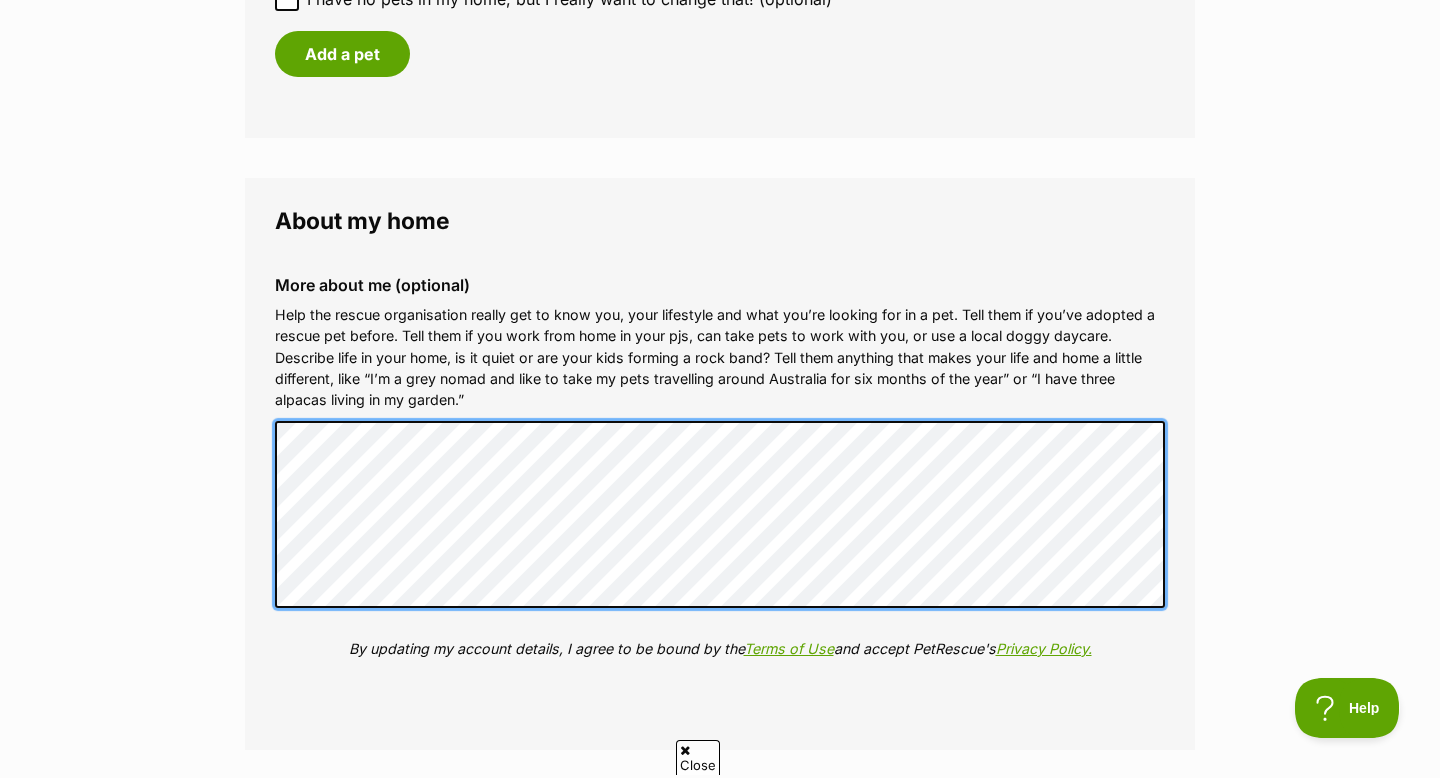 scroll, scrollTop: 2265, scrollLeft: 0, axis: vertical 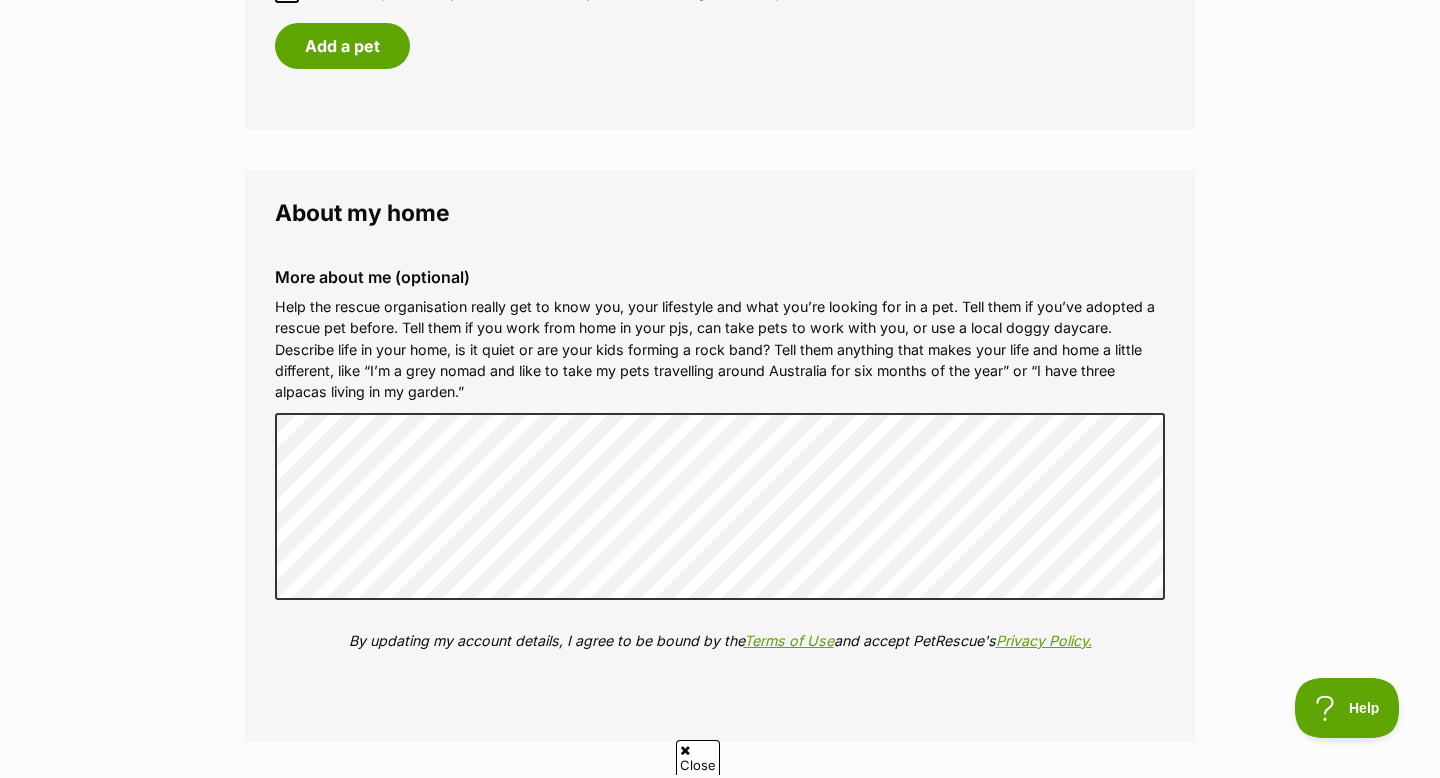 click on "More about me (optional)
Help the rescue organisation really get to know you, your lifestyle and what you’re looking for in a pet. Tell them if you’ve adopted a rescue pet before. Tell them if you work from home in your pjs, can take pets to work with you, or use a local doggy daycare. Describe life in your home, is it quiet or are your kids forming a rock band? Tell them anything that makes your life and home a little different, like “I’m a grey nomad and like to take my pets travelling around Australia for six months of the year” or “I have three alpacas living in my garden.”
By updating my account details, I agree to be bound by the  Terms of Use  and accept PetRescue's  Privacy Policy." at bounding box center [720, 474] 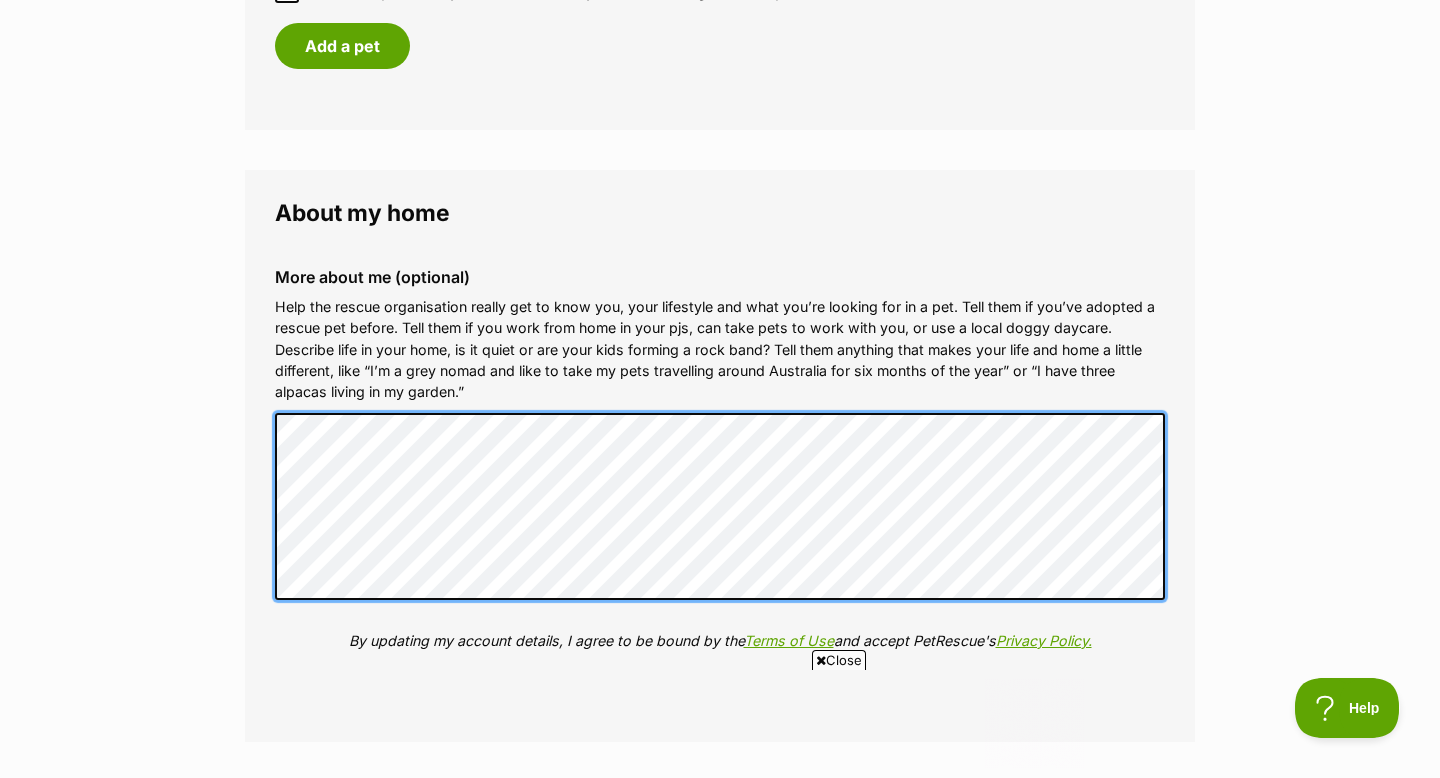 scroll, scrollTop: 0, scrollLeft: 0, axis: both 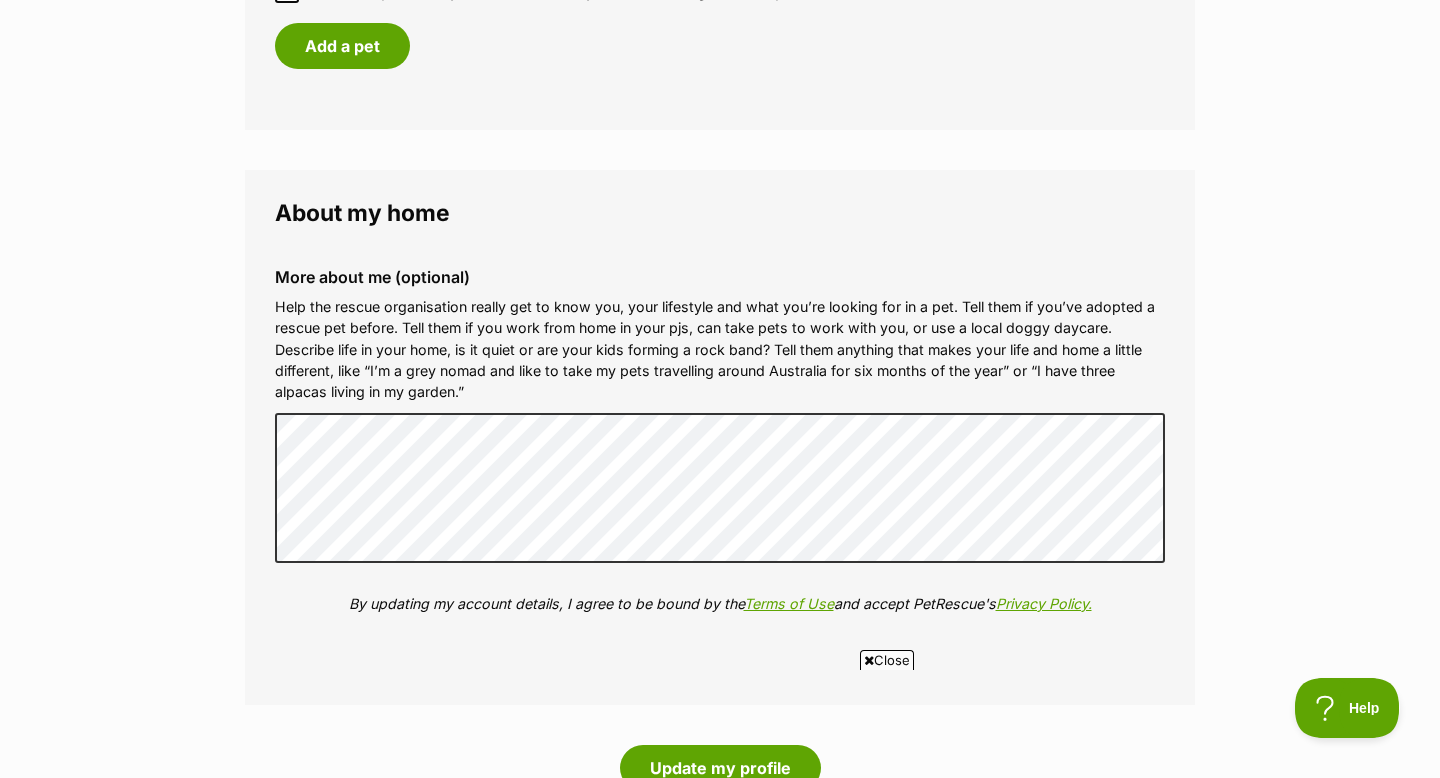 click on "About my home
More about me (optional)
Help the rescue organisation really get to know you, your lifestyle and what you’re looking for in a pet. Tell them if you’ve adopted a rescue pet before. Tell them if you work from home in your pjs, can take pets to work with you, or use a local doggy daycare. Describe life in your home, is it quiet or are your kids forming a rock band? Tell them anything that makes your life and home a little different, like “I’m a grey nomad and like to take my pets travelling around Australia for six months of the year” or “I have three alpacas living in my garden.”
By updating my account details, I agree to be bound by the  Terms of Use  and accept PetRescue's  Privacy Policy." at bounding box center [720, 437] 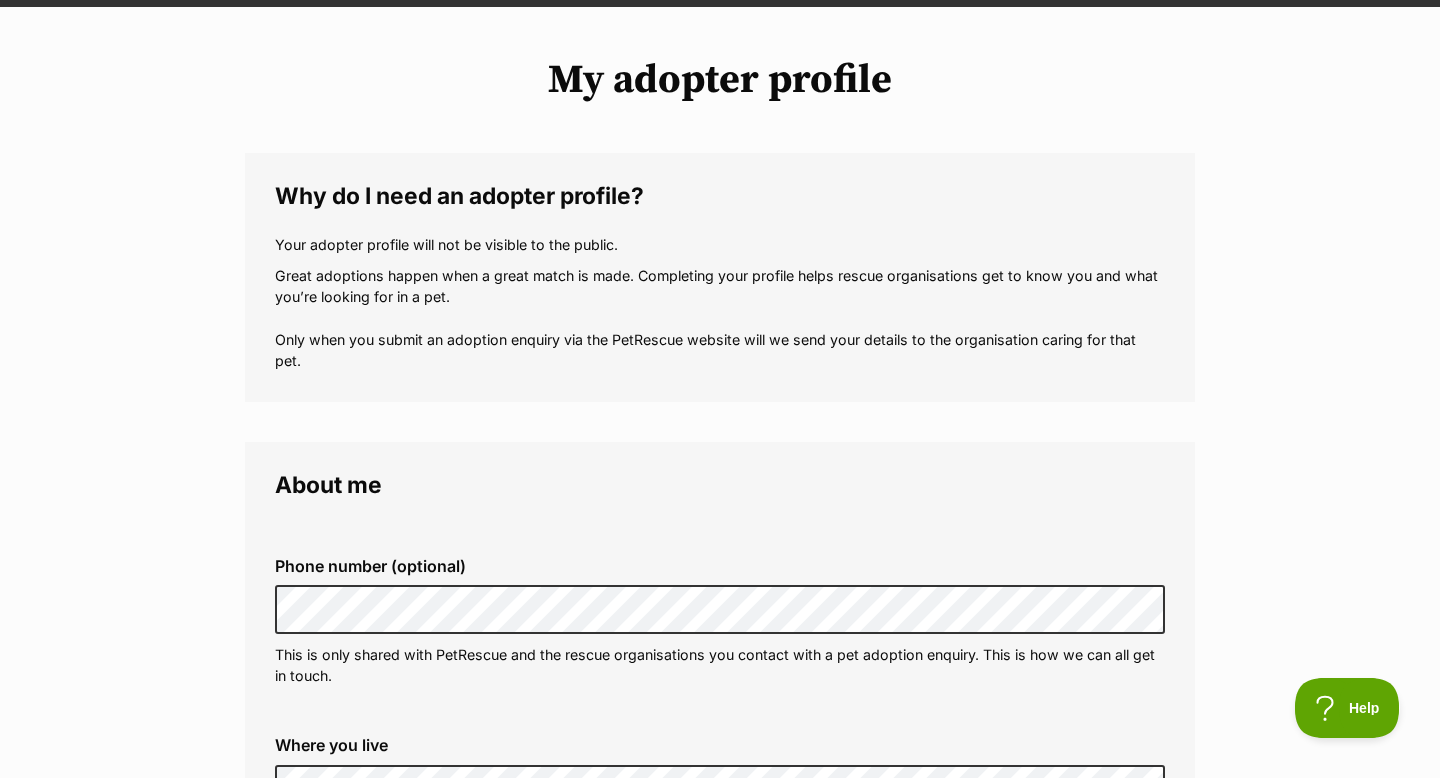 scroll, scrollTop: 0, scrollLeft: 0, axis: both 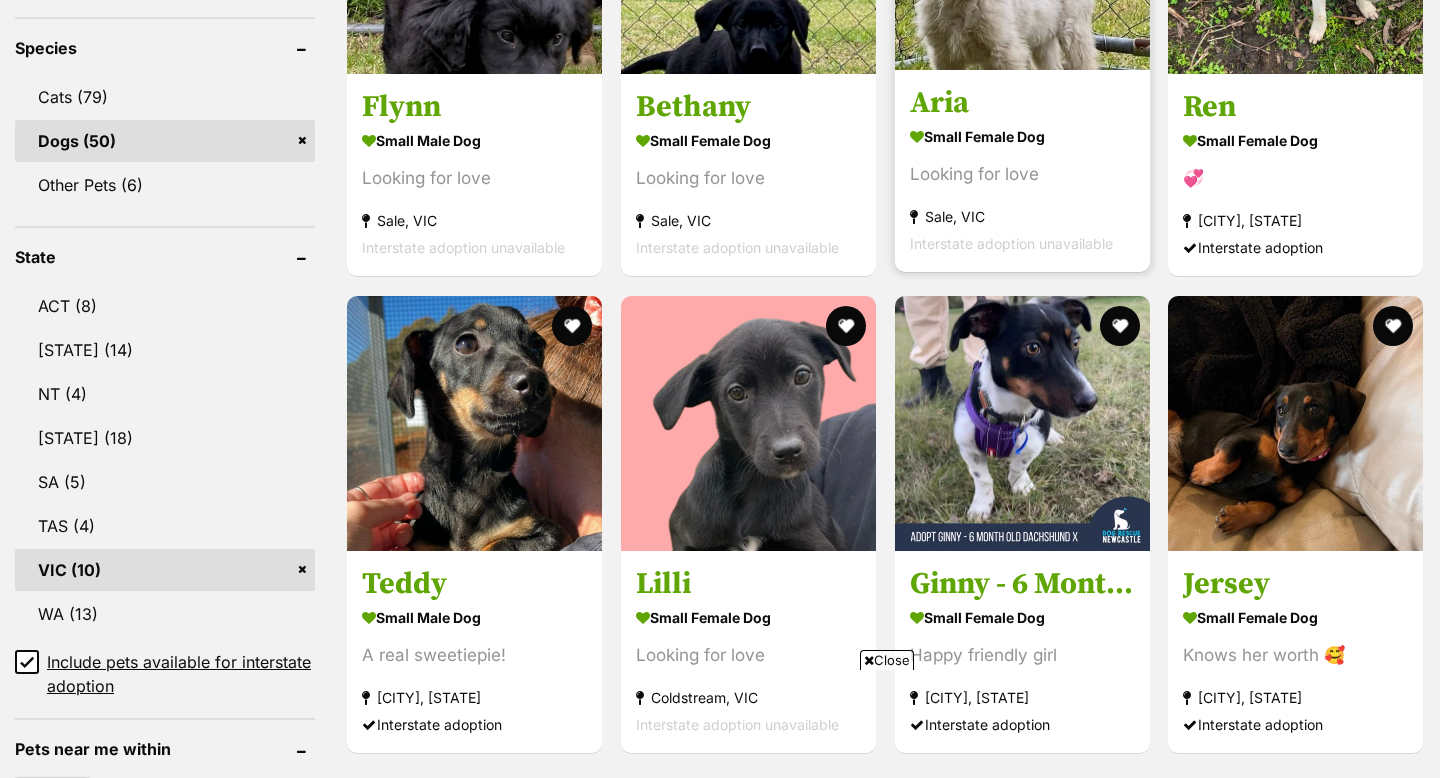 click on "Looking for love" at bounding box center [1022, 175] 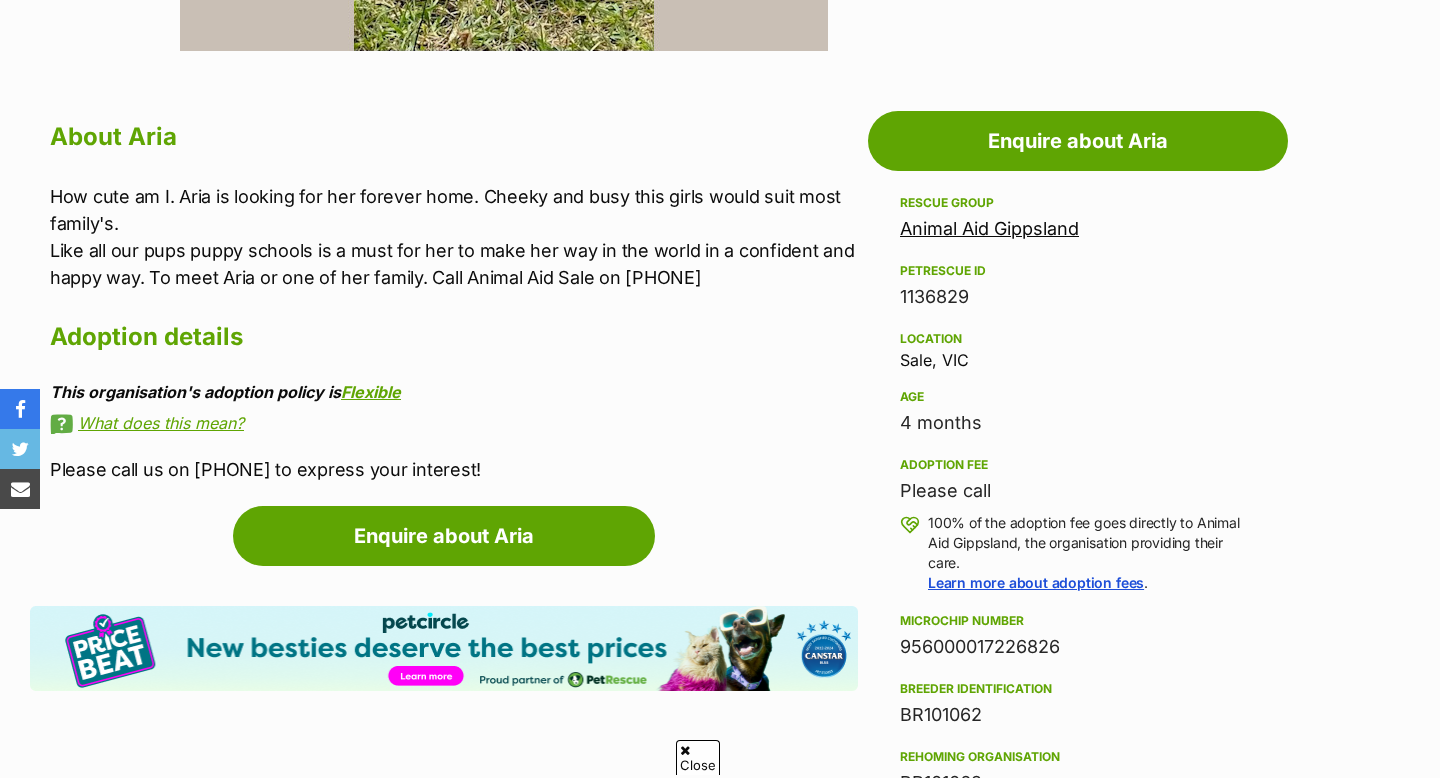 scroll, scrollTop: 1013, scrollLeft: 0, axis: vertical 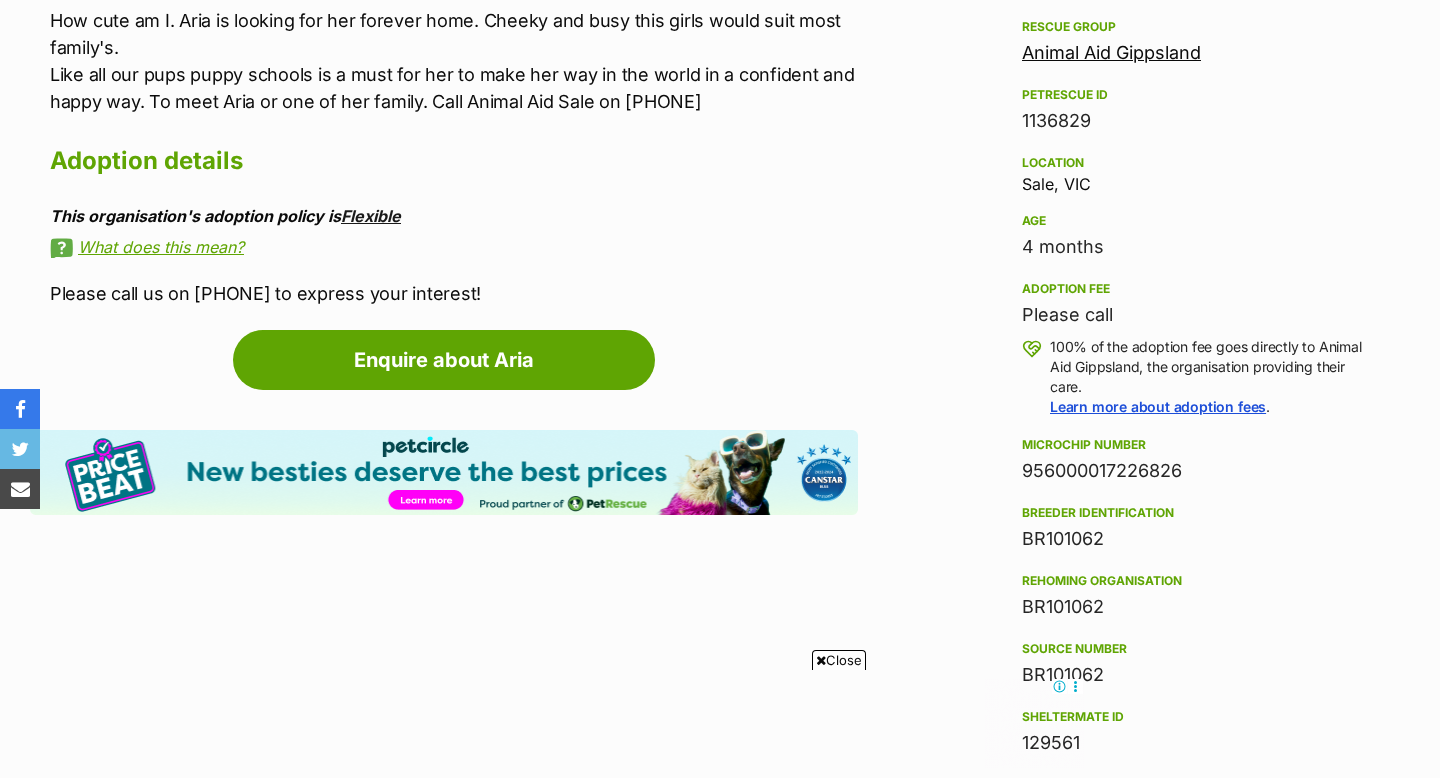 click on "Flexible" at bounding box center (371, 216) 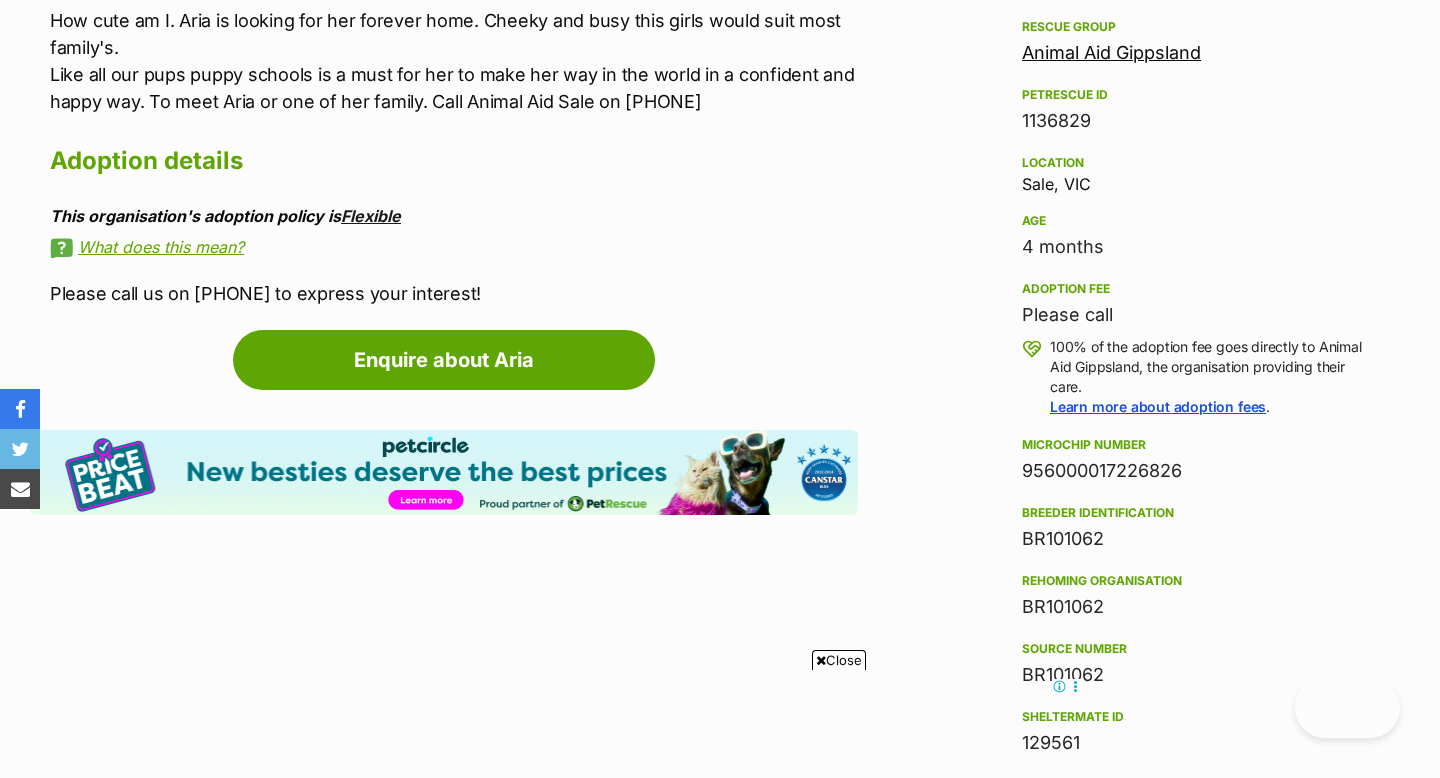 scroll, scrollTop: 0, scrollLeft: 0, axis: both 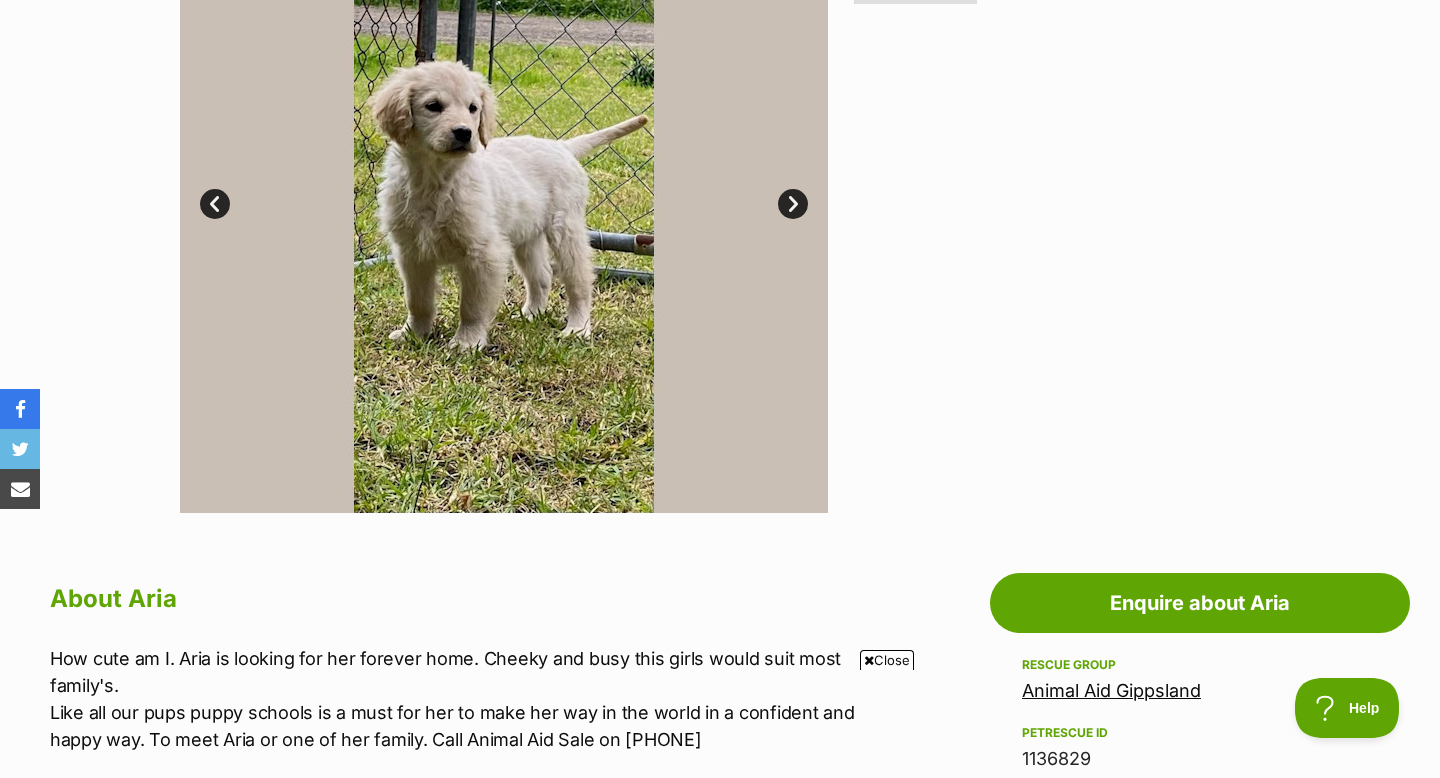 click at bounding box center [504, 189] 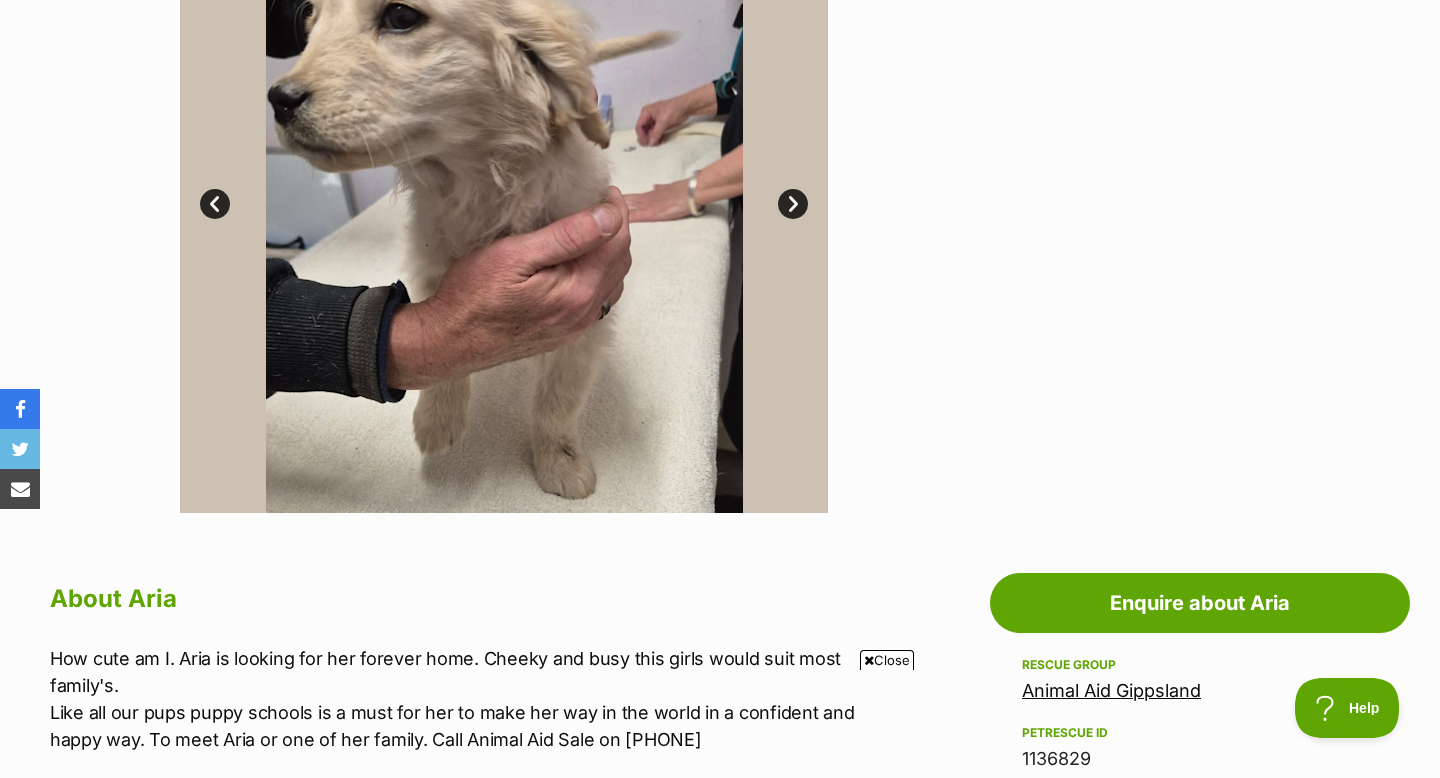 scroll, scrollTop: 0, scrollLeft: 0, axis: both 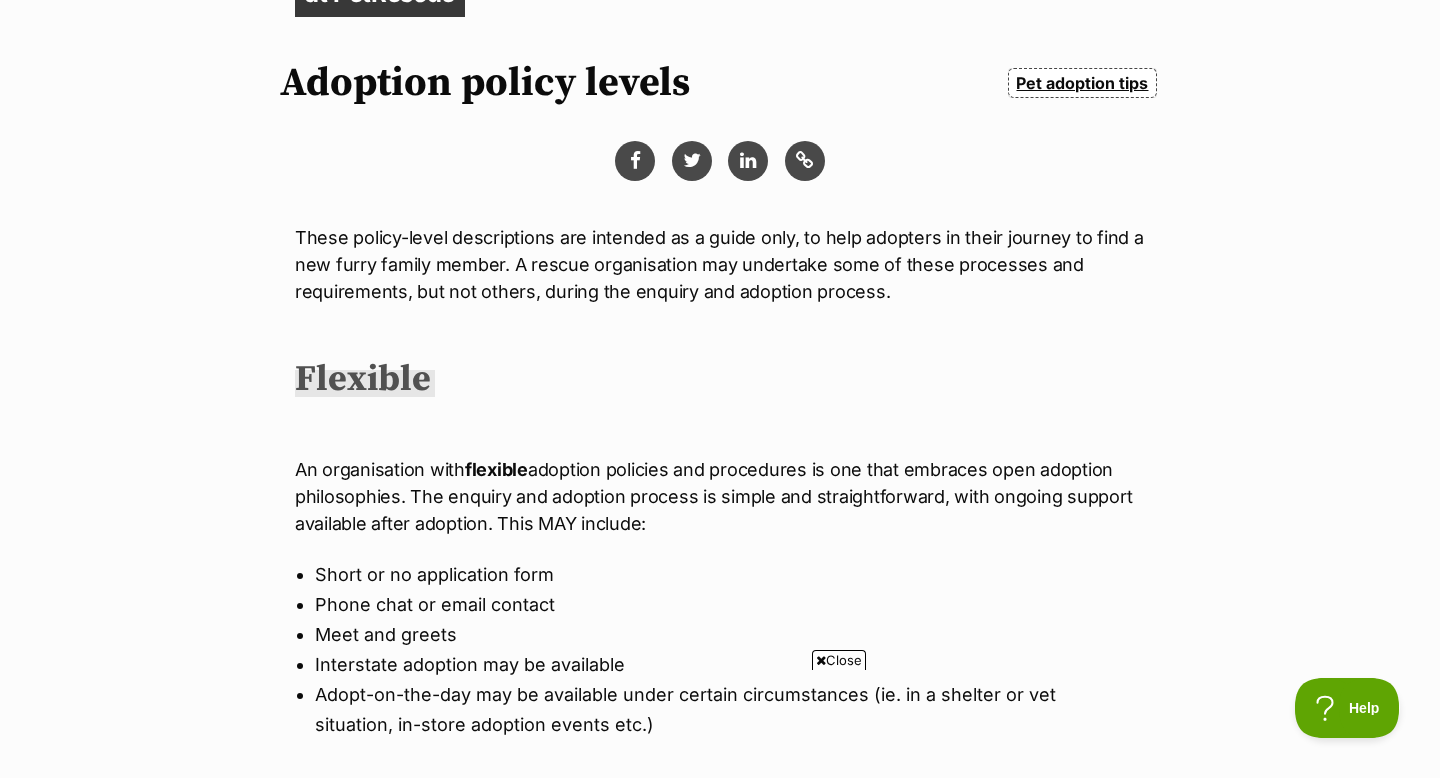 click on "What's happening
at PetRescue
Last updated:
[DATE]
Published on:
[DATE]
Adoption policy levels
Pet adoption tips
https://www.petrescue.com.au/library/articles/adoption-policy-levels
These policy-level descriptions are intended as a guide only, to help adopters in their journey to find a new furry family member. A rescue organisation may undertake some of these processes and requirements, but not others, during the enquiry and adoption process.
Flexible
An organisation with  flexible  adoption policies and procedures is one that embraces open adoption philosophies. The enquiry and adoption process is simple and straightforward, with ongoing support available after adoption. This MAY include:
Short or no application form
Phone chat or email contact
Meet and greets
Interstate adoption may be available
Moderate
An organisation with  moderate
Interview via phone chat" at bounding box center (720, 1165) 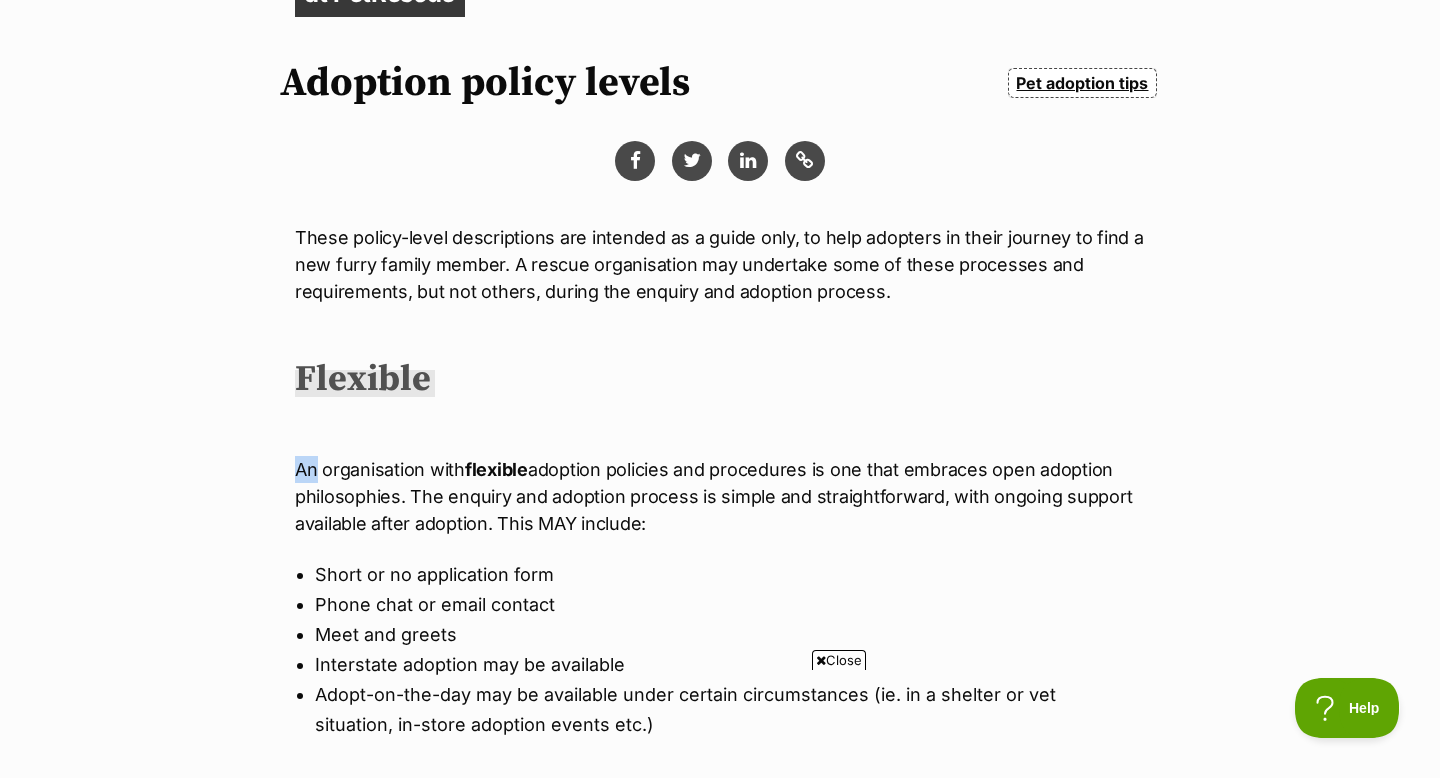 click on "What's happening
at PetRescue
Last updated:
[DATE]
Published on:
[DATE]
Adoption policy levels
Pet adoption tips
https://www.petrescue.com.au/library/articles/adoption-policy-levels
These policy-level descriptions are intended as a guide only, to help adopters in their journey to find a new furry family member. A rescue organisation may undertake some of these processes and requirements, but not others, during the enquiry and adoption process.
Flexible
An organisation with  flexible  adoption policies and procedures is one that embraces open adoption philosophies. The enquiry and adoption process is simple and straightforward, with ongoing support available after adoption. This MAY include:
Short or no application form
Phone chat or email contact
Meet and greets
Interstate adoption may be available
Moderate
An organisation with  moderate
Interview via phone chat" at bounding box center [720, 1165] 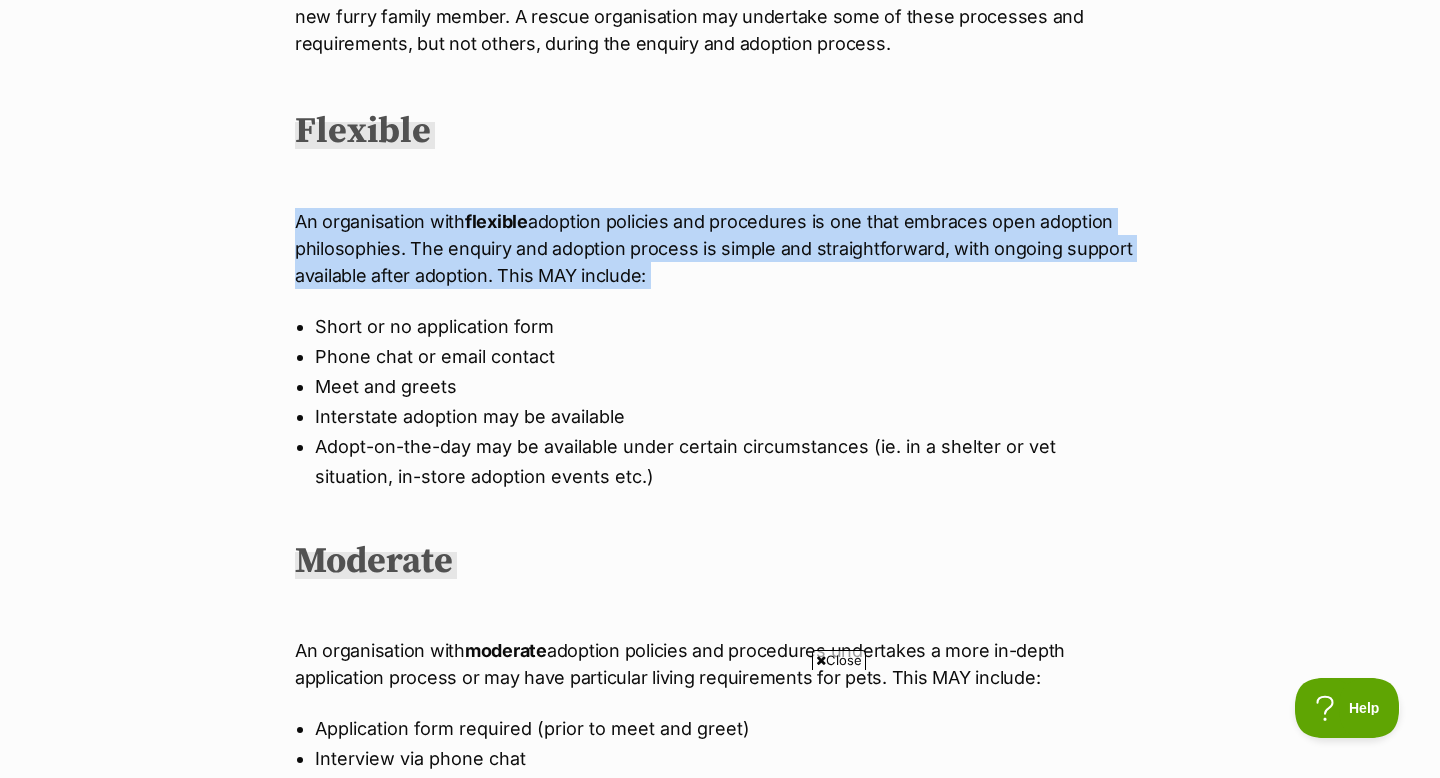 scroll, scrollTop: 536, scrollLeft: 0, axis: vertical 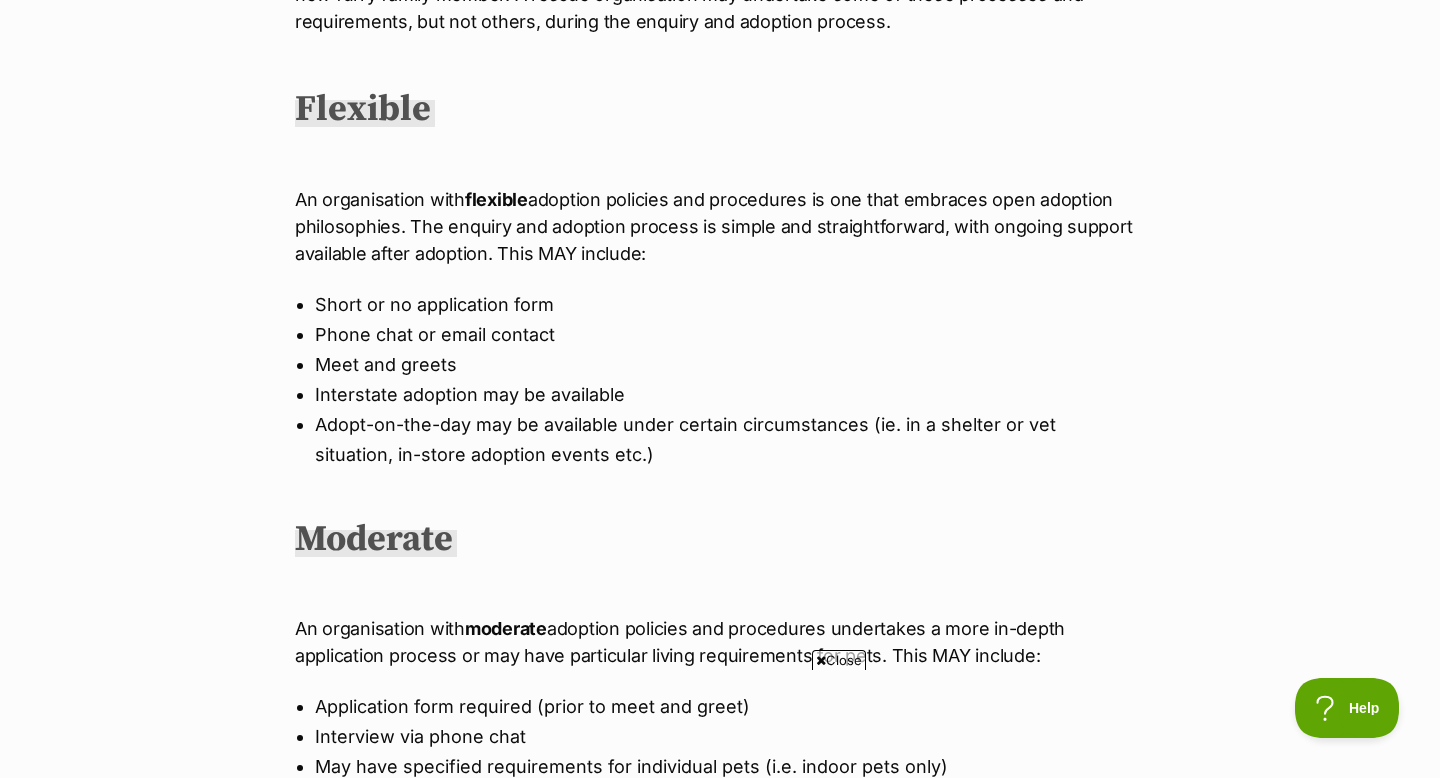click on "What's happening
at PetRescue
Last updated:
[DATE]
Published on:
[DATE]
Adoption policy levels
Pet adoption tips
https://www.petrescue.com.au/library/articles/adoption-policy-levels
These policy-level descriptions are intended as a guide only, to help adopters in their journey to find a new furry family member. A rescue organisation may undertake some of these processes and requirements, but not others, during the enquiry and adoption process.
Flexible
An organisation with  flexible  adoption policies and procedures is one that embraces open adoption philosophies. The enquiry and adoption process is simple and straightforward, with ongoing support available after adoption. This MAY include:
Short or no application form
Phone chat or email contact
Meet and greets
Interstate adoption may be available
Moderate
An organisation with  moderate
Interview via phone chat" at bounding box center [720, 895] 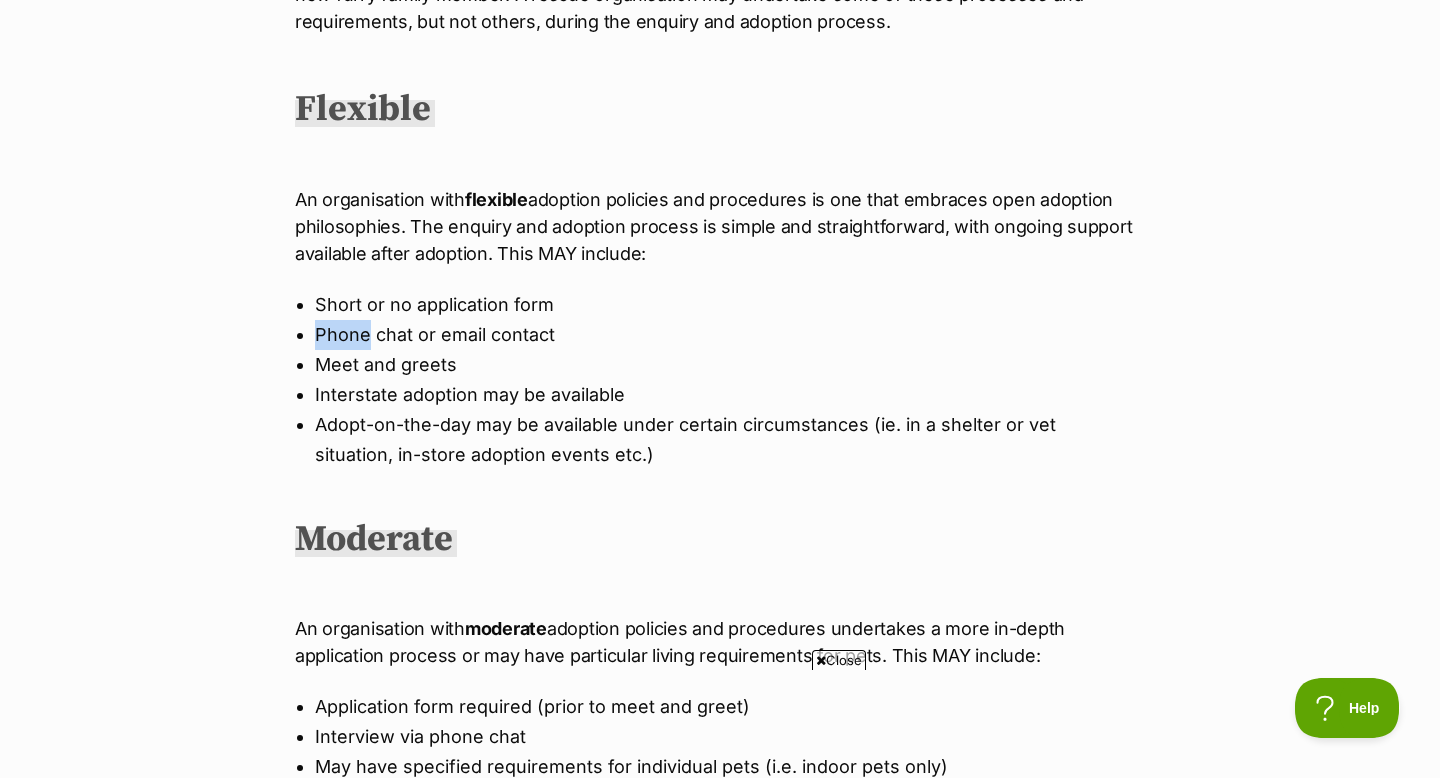 click on "What's happening
at PetRescue
Last updated:
[DATE]
Published on:
[DATE]
Adoption policy levels
Pet adoption tips
https://www.petrescue.com.au/library/articles/adoption-policy-levels
These policy-level descriptions are intended as a guide only, to help adopters in their journey to find a new furry family member. A rescue organisation may undertake some of these processes and requirements, but not others, during the enquiry and adoption process.
Flexible
An organisation with  flexible  adoption policies and procedures is one that embraces open adoption philosophies. The enquiry and adoption process is simple and straightforward, with ongoing support available after adoption. This MAY include:
Short or no application form
Phone chat or email contact
Meet and greets
Interstate adoption may be available
Moderate
An organisation with  moderate
Interview via phone chat" at bounding box center [720, 895] 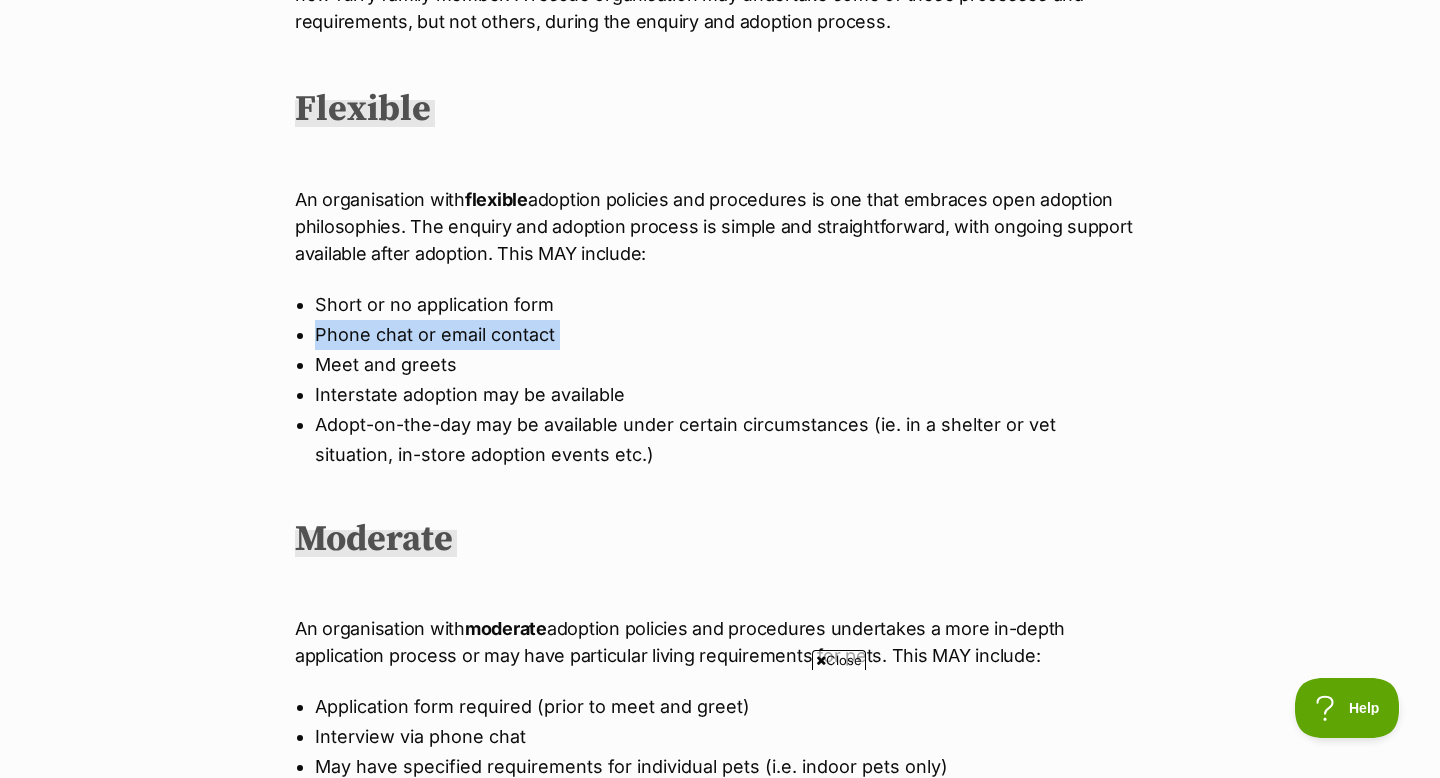 click on "What's happening
at PetRescue
Last updated:
[DATE]
Published on:
[DATE]
Adoption policy levels
Pet adoption tips
https://www.petrescue.com.au/library/articles/adoption-policy-levels
These policy-level descriptions are intended as a guide only, to help adopters in their journey to find a new furry family member. A rescue organisation may undertake some of these processes and requirements, but not others, during the enquiry and adoption process.
Flexible
An organisation with  flexible  adoption policies and procedures is one that embraces open adoption philosophies. The enquiry and adoption process is simple and straightforward, with ongoing support available after adoption. This MAY include:
Short or no application form
Phone chat or email contact
Meet and greets
Interstate adoption may be available
Moderate
An organisation with  moderate
Interview via phone chat" at bounding box center [720, 895] 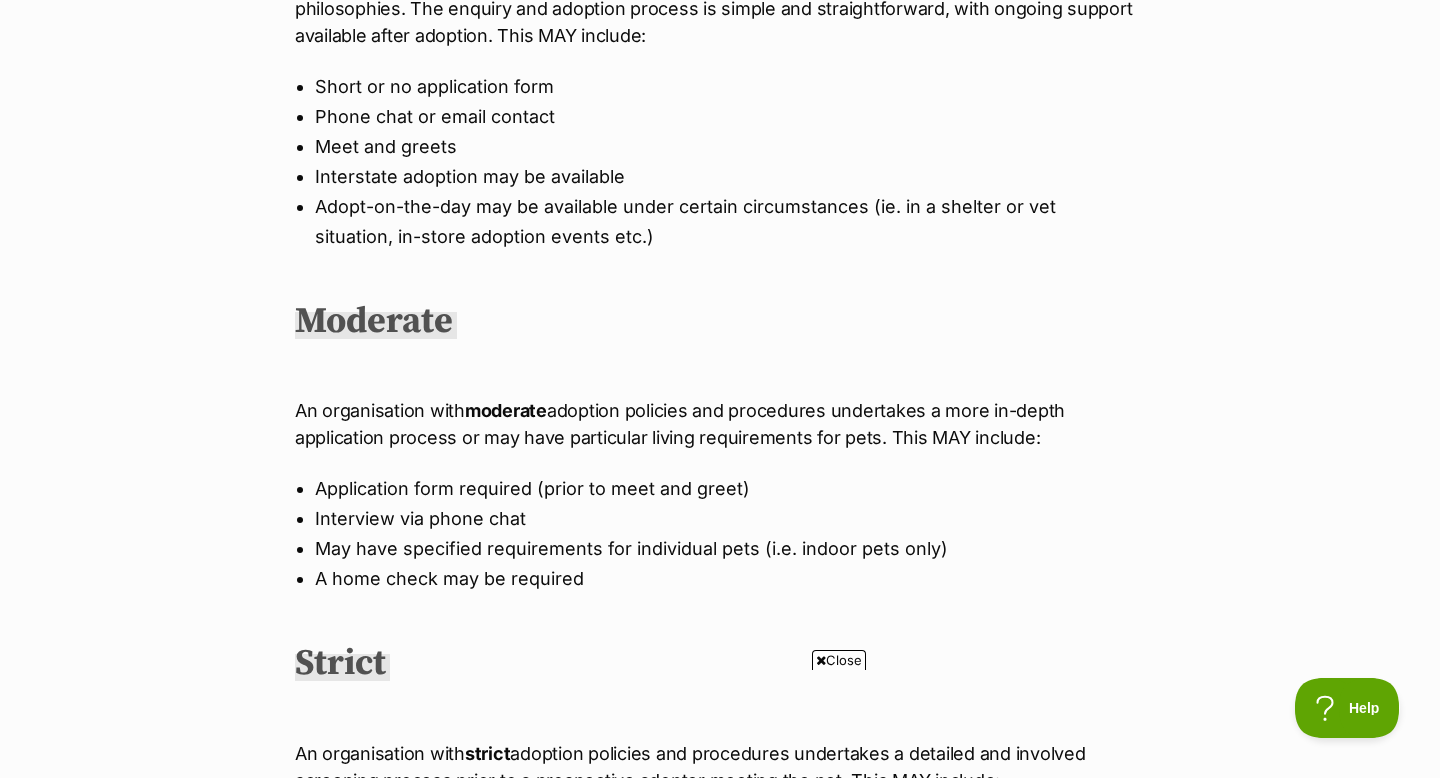 scroll, scrollTop: 756, scrollLeft: 0, axis: vertical 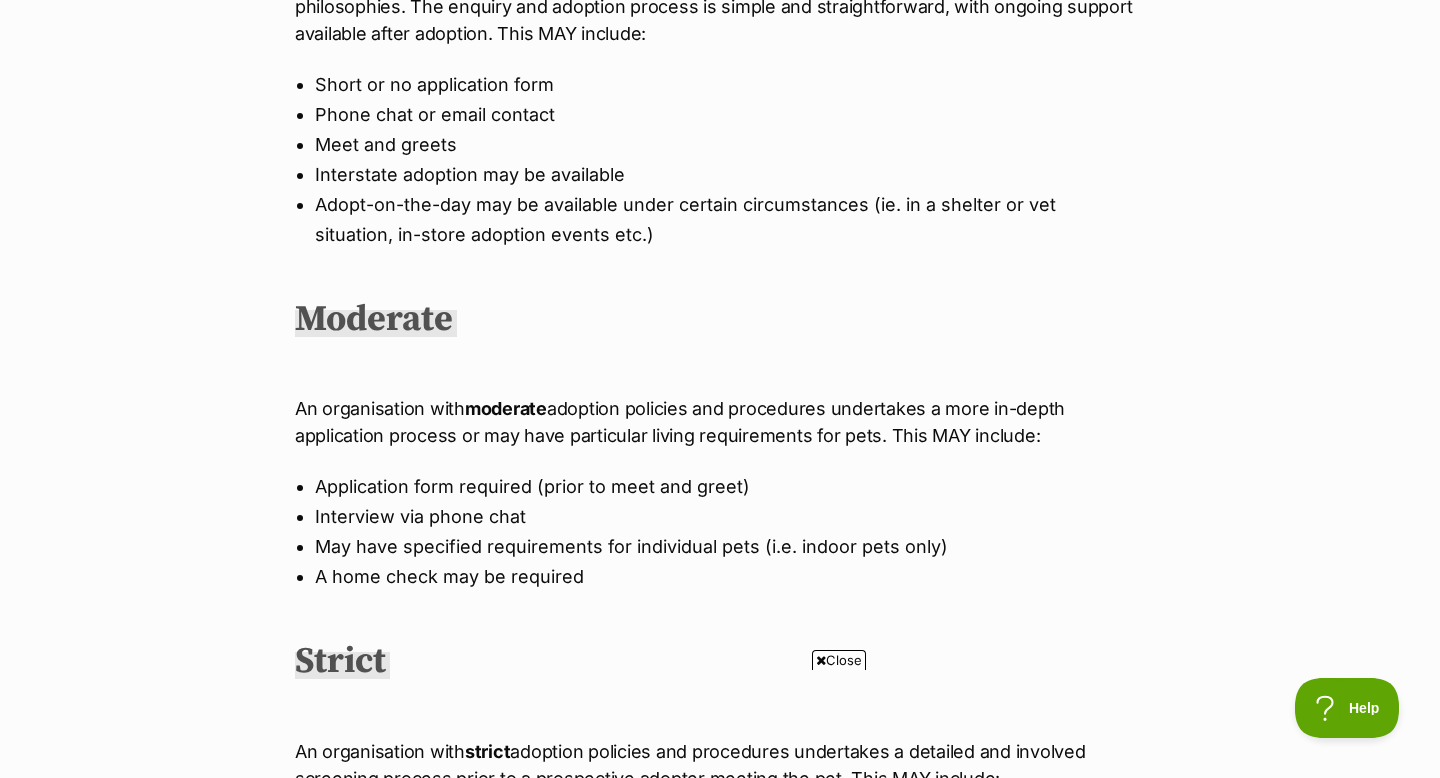 click on "What's happening
at PetRescue
Last updated:
[DATE]
Published on:
[DATE]
Adoption policy levels
Pet adoption tips
https://www.petrescue.com.au/library/articles/adoption-policy-levels
These policy-level descriptions are intended as a guide only, to help adopters in their journey to find a new furry family member. A rescue organisation may undertake some of these processes and requirements, but not others, during the enquiry and adoption process.
Flexible
An organisation with  flexible  adoption policies and procedures is one that embraces open adoption philosophies. The enquiry and adoption process is simple and straightforward, with ongoing support available after adoption. This MAY include:
Short or no application form
Phone chat or email contact
Meet and greets
Interstate adoption may be available
Moderate
An organisation with  moderate
Interview via phone chat" at bounding box center [720, 675] 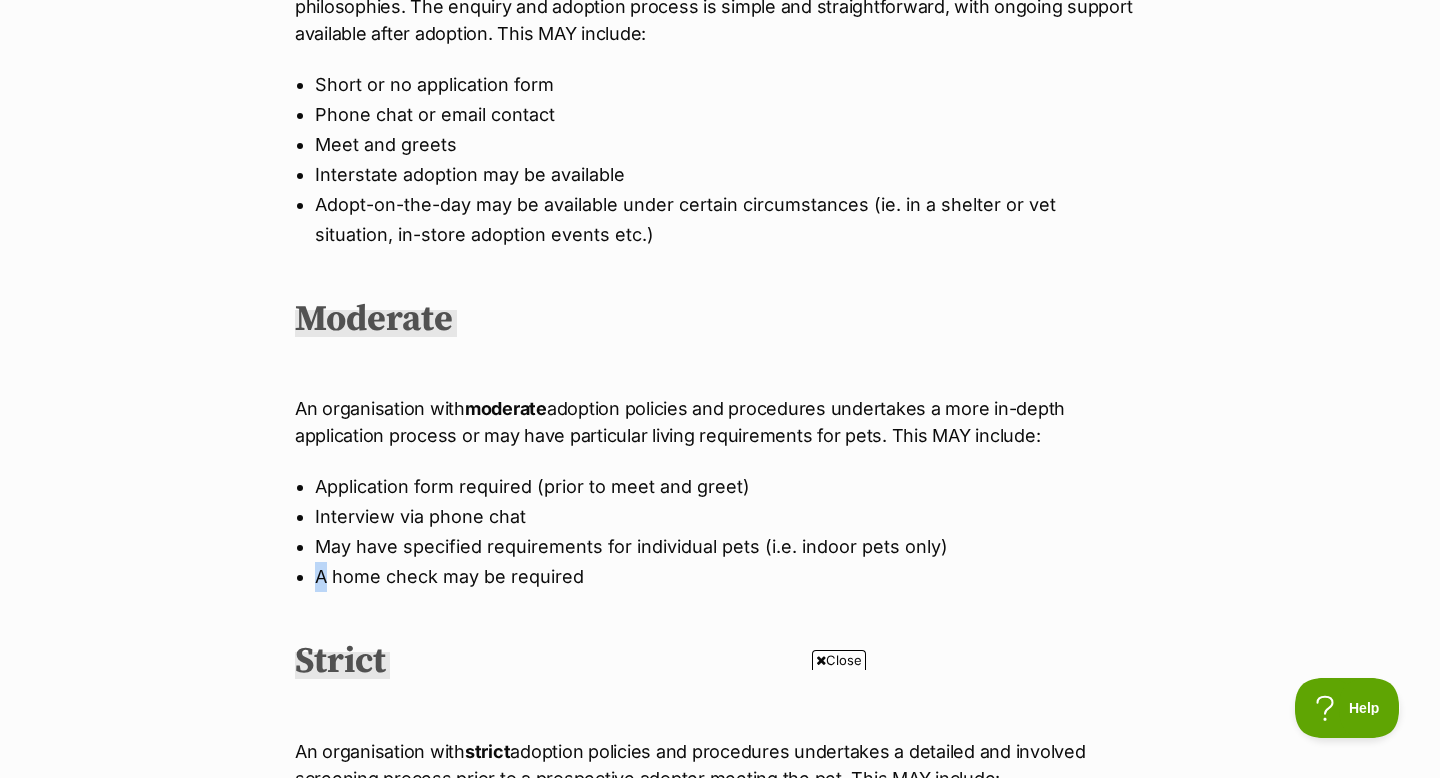 click on "What's happening
at PetRescue
Last updated:
[DATE]
Published on:
[DATE]
Adoption policy levels
Pet adoption tips
https://www.petrescue.com.au/library/articles/adoption-policy-levels
These policy-level descriptions are intended as a guide only, to help adopters in their journey to find a new furry family member. A rescue organisation may undertake some of these processes and requirements, but not others, during the enquiry and adoption process.
Flexible
An organisation with  flexible  adoption policies and procedures is one that embraces open adoption philosophies. The enquiry and adoption process is simple and straightforward, with ongoing support available after adoption. This MAY include:
Short or no application form
Phone chat or email contact
Meet and greets
Interstate adoption may be available
Moderate
An organisation with  moderate
Interview via phone chat" at bounding box center [720, 675] 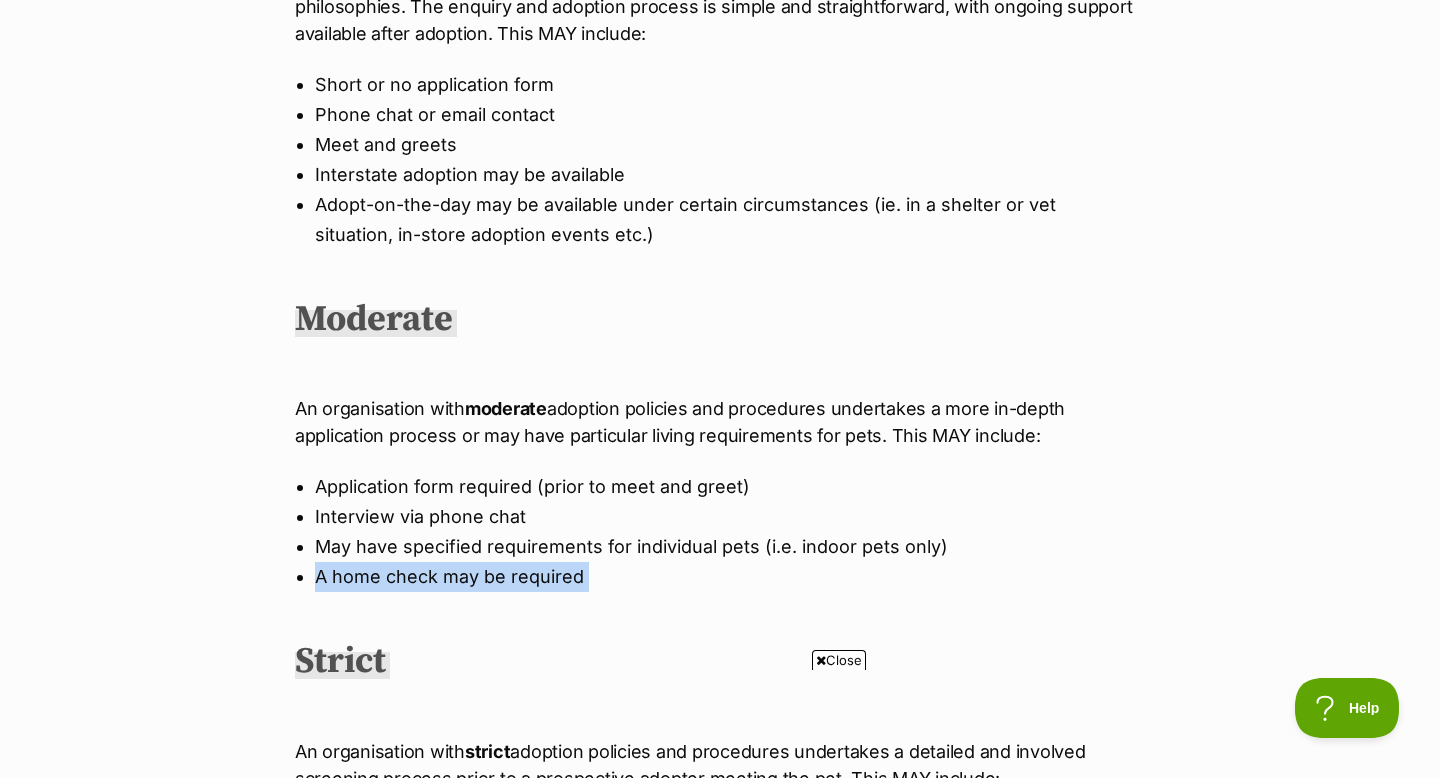 click on "What's happening
at PetRescue
Last updated:
[DATE]
Published on:
[DATE]
Adoption policy levels
Pet adoption tips
https://www.petrescue.com.au/library/articles/adoption-policy-levels
These policy-level descriptions are intended as a guide only, to help adopters in their journey to find a new furry family member. A rescue organisation may undertake some of these processes and requirements, but not others, during the enquiry and adoption process.
Flexible
An organisation with  flexible  adoption policies and procedures is one that embraces open adoption philosophies. The enquiry and adoption process is simple and straightforward, with ongoing support available after adoption. This MAY include:
Short or no application form
Phone chat or email contact
Meet and greets
Interstate adoption may be available
Moderate
An organisation with  moderate
Interview via phone chat" at bounding box center [720, 675] 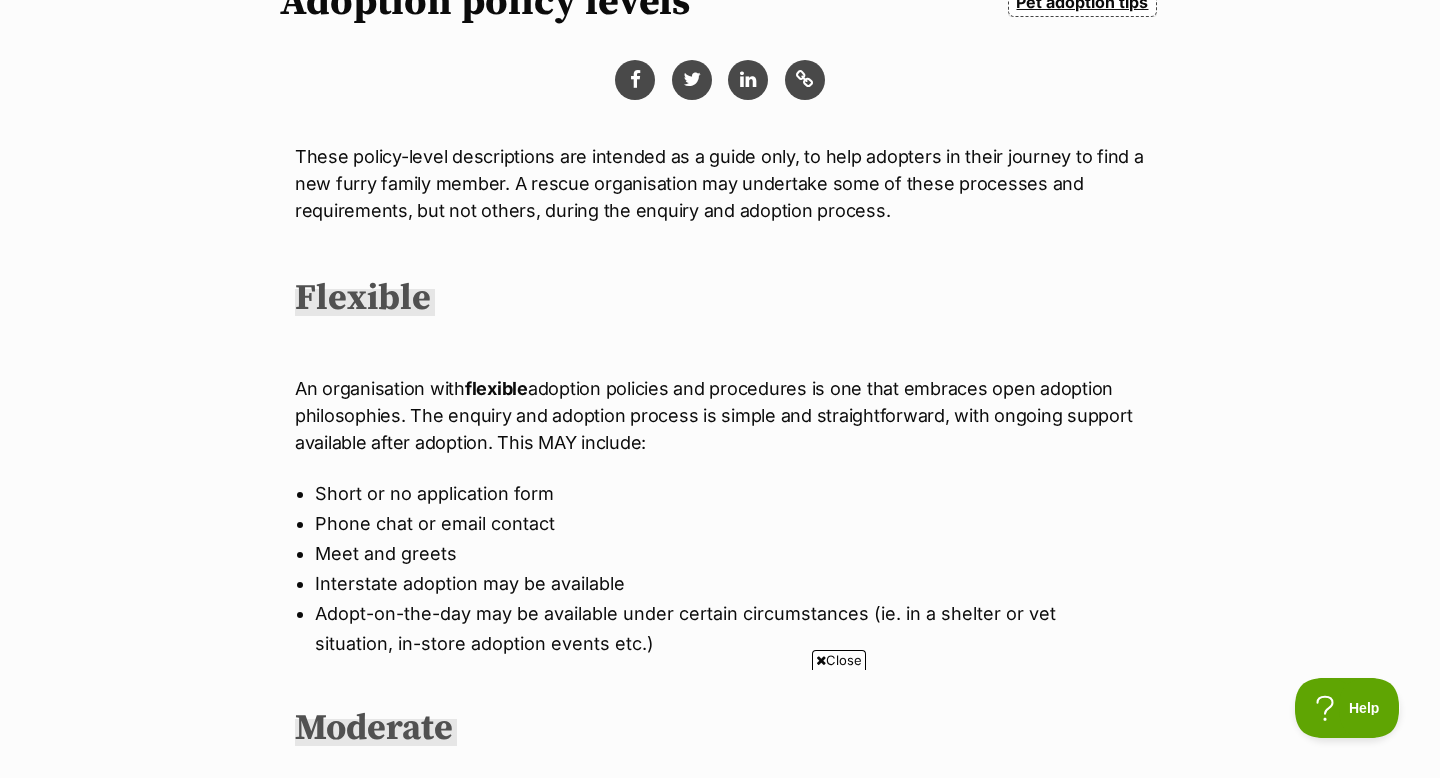 scroll, scrollTop: 0, scrollLeft: 0, axis: both 